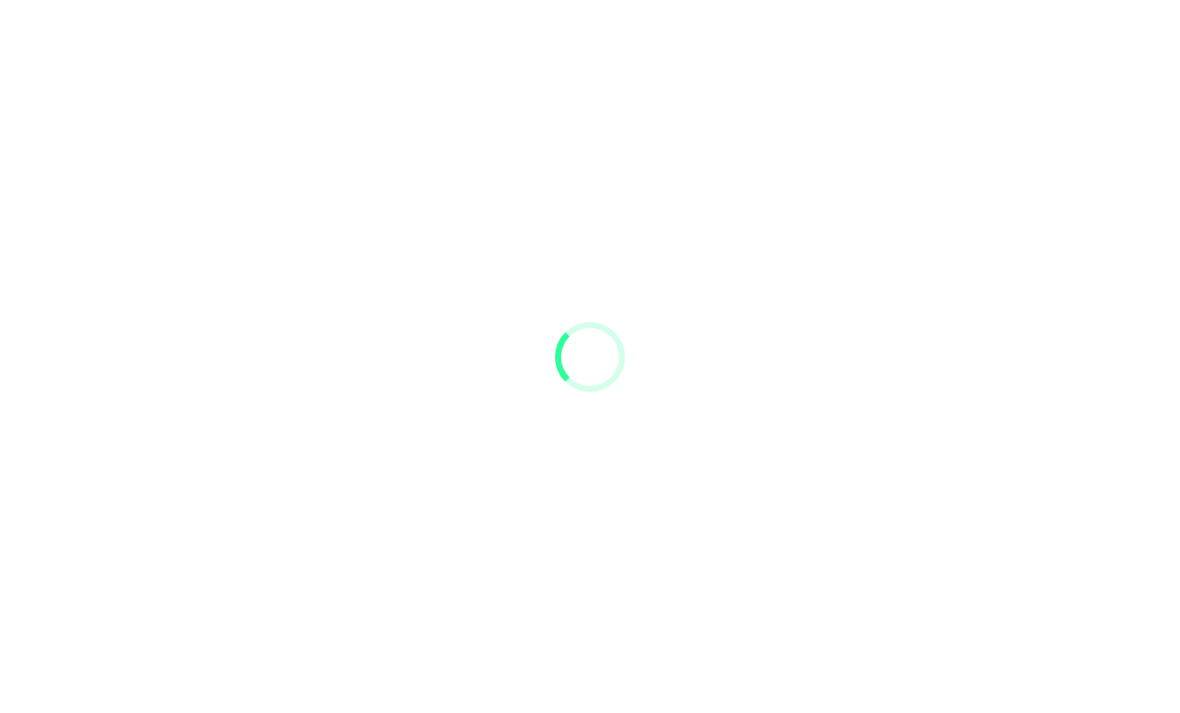scroll, scrollTop: 0, scrollLeft: 0, axis: both 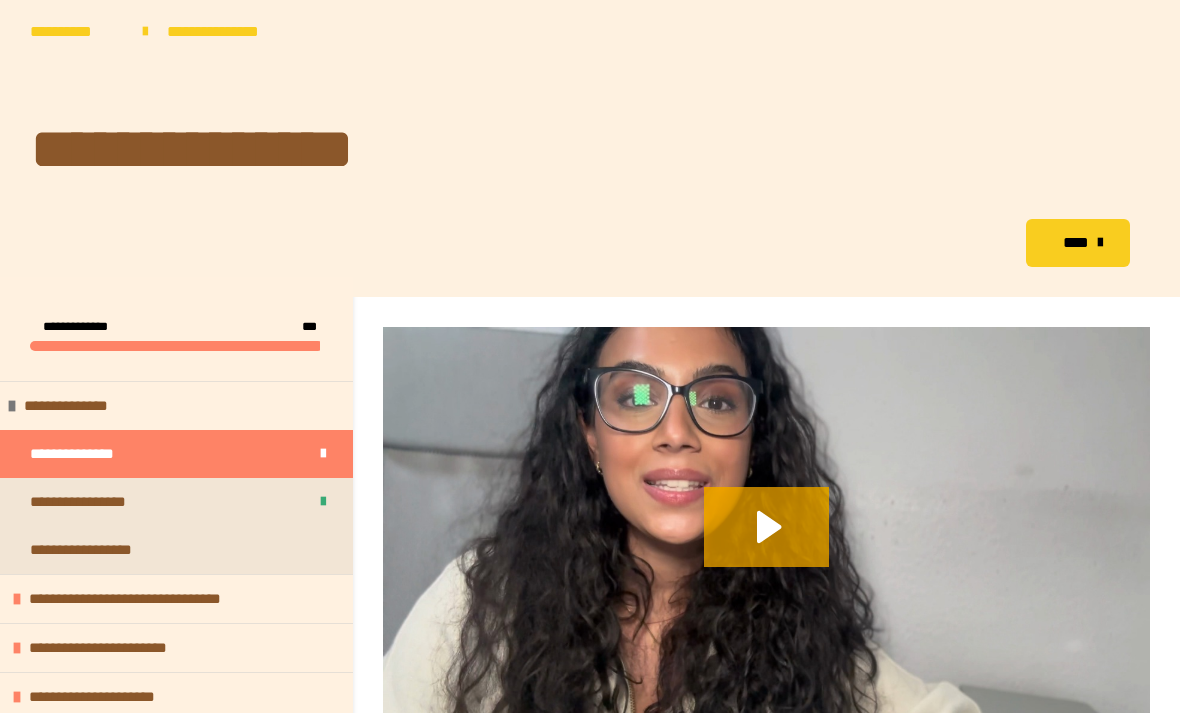 click on "**********" at bounding box center (76, 32) 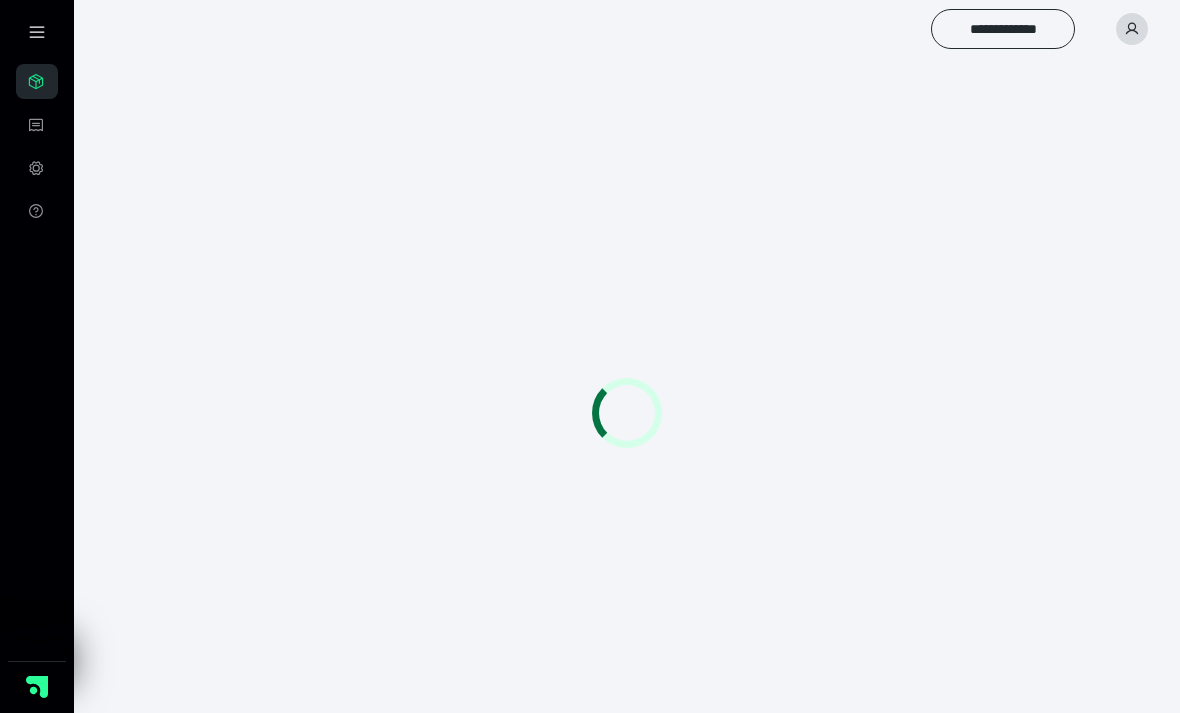 scroll, scrollTop: 0, scrollLeft: 0, axis: both 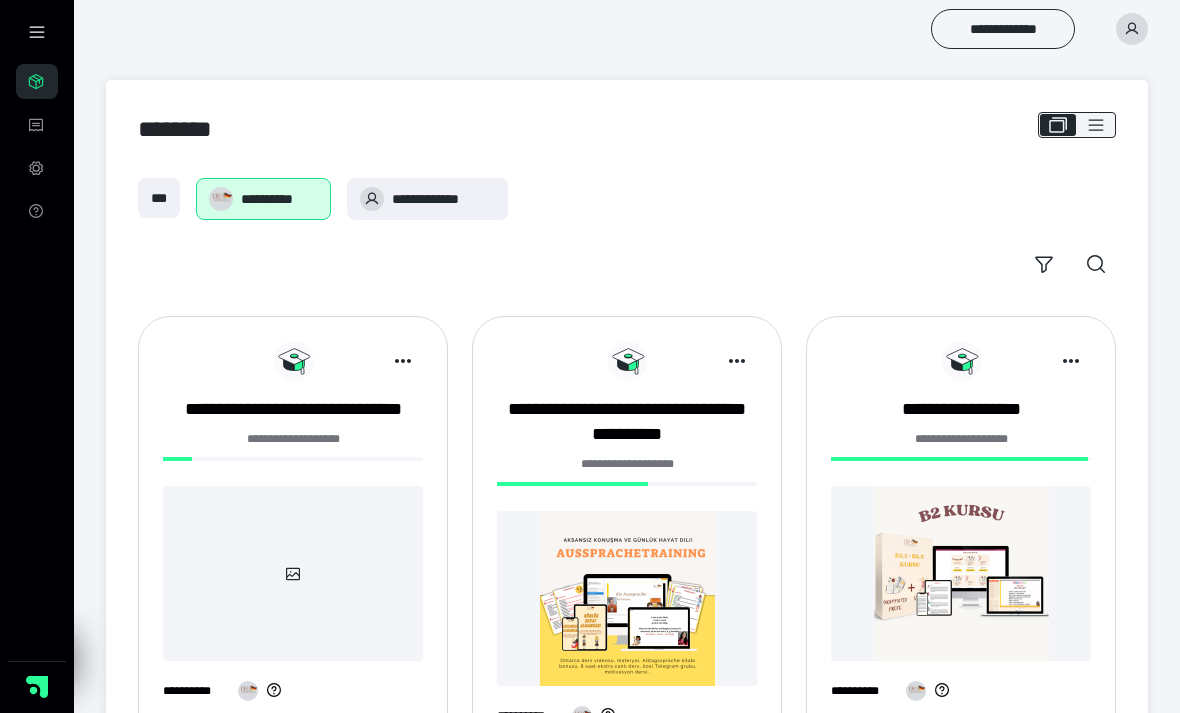 click on "**********" at bounding box center [427, 199] 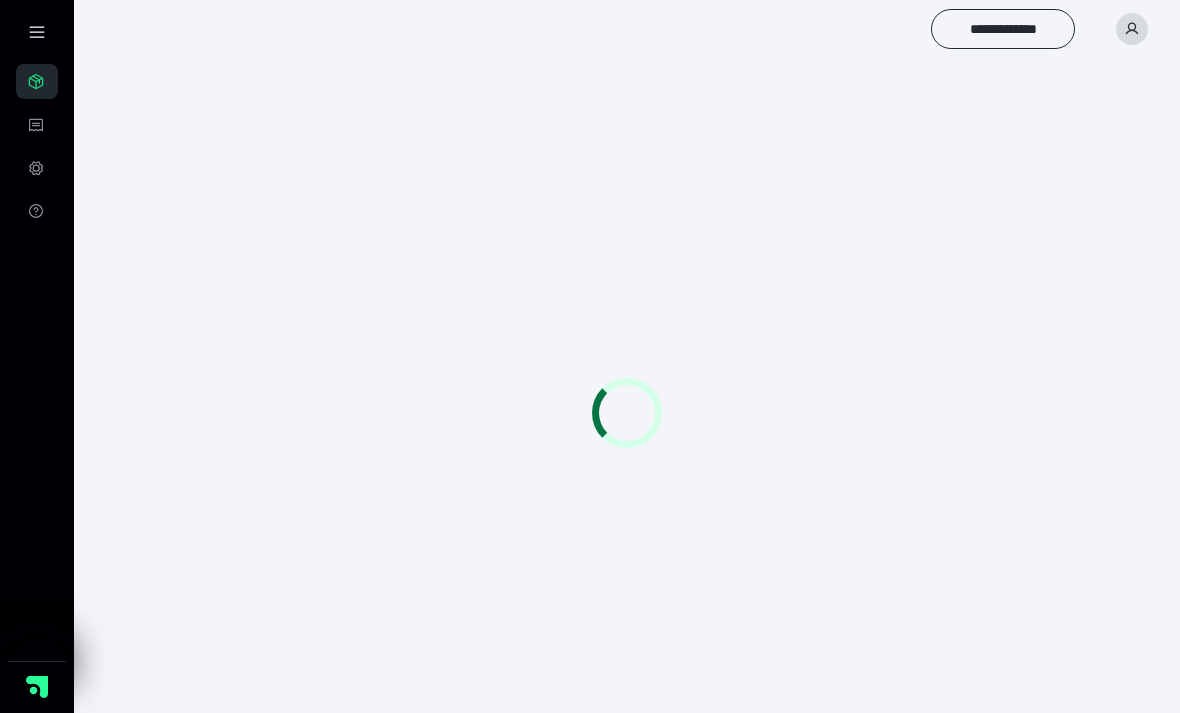scroll, scrollTop: 0, scrollLeft: 0, axis: both 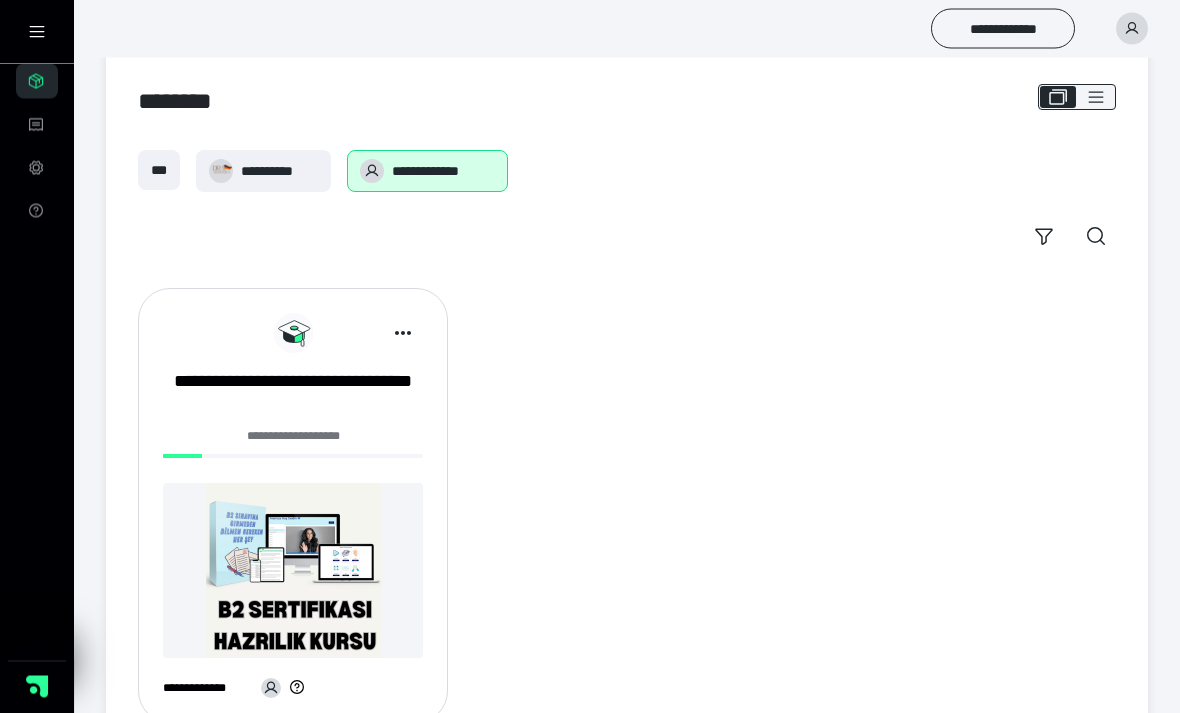 click on "**********" at bounding box center (279, 172) 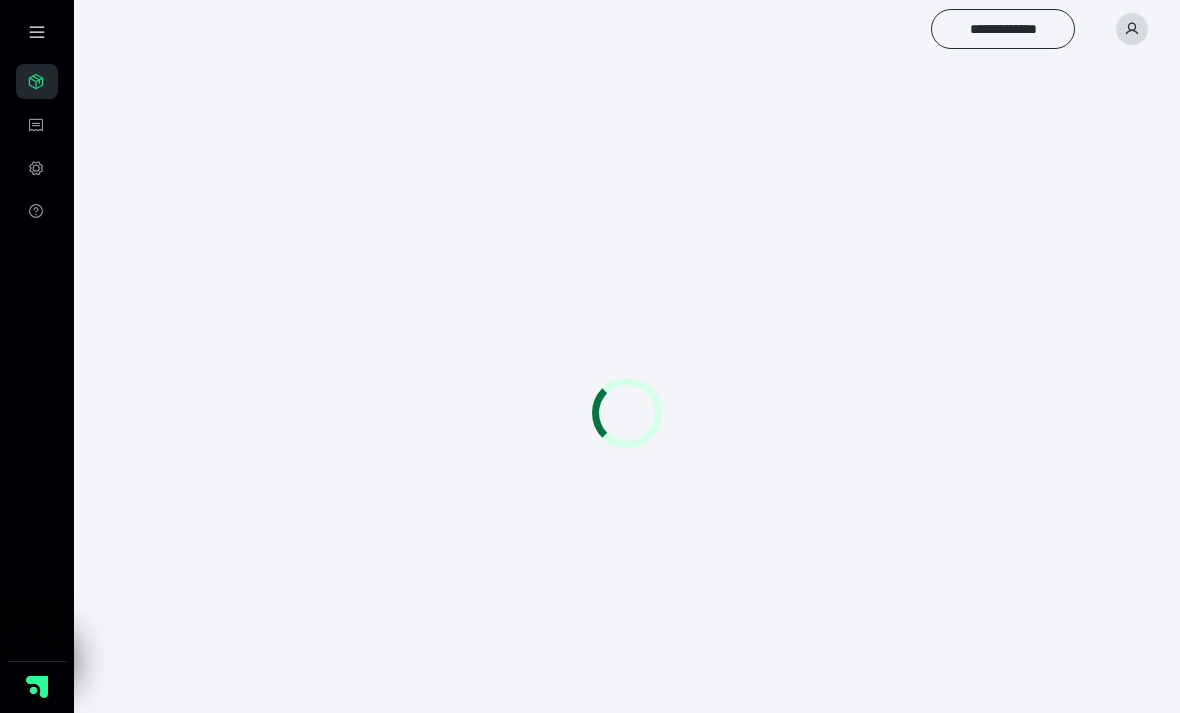 scroll, scrollTop: 0, scrollLeft: 0, axis: both 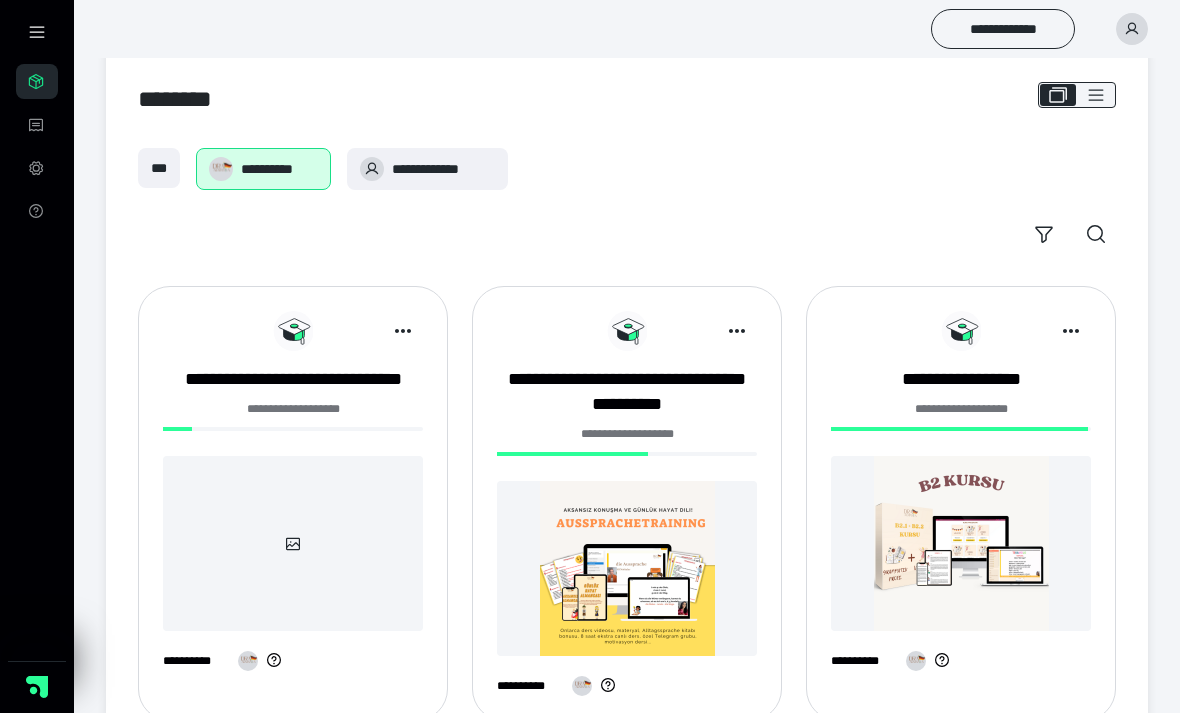 click on "**********" at bounding box center (961, 379) 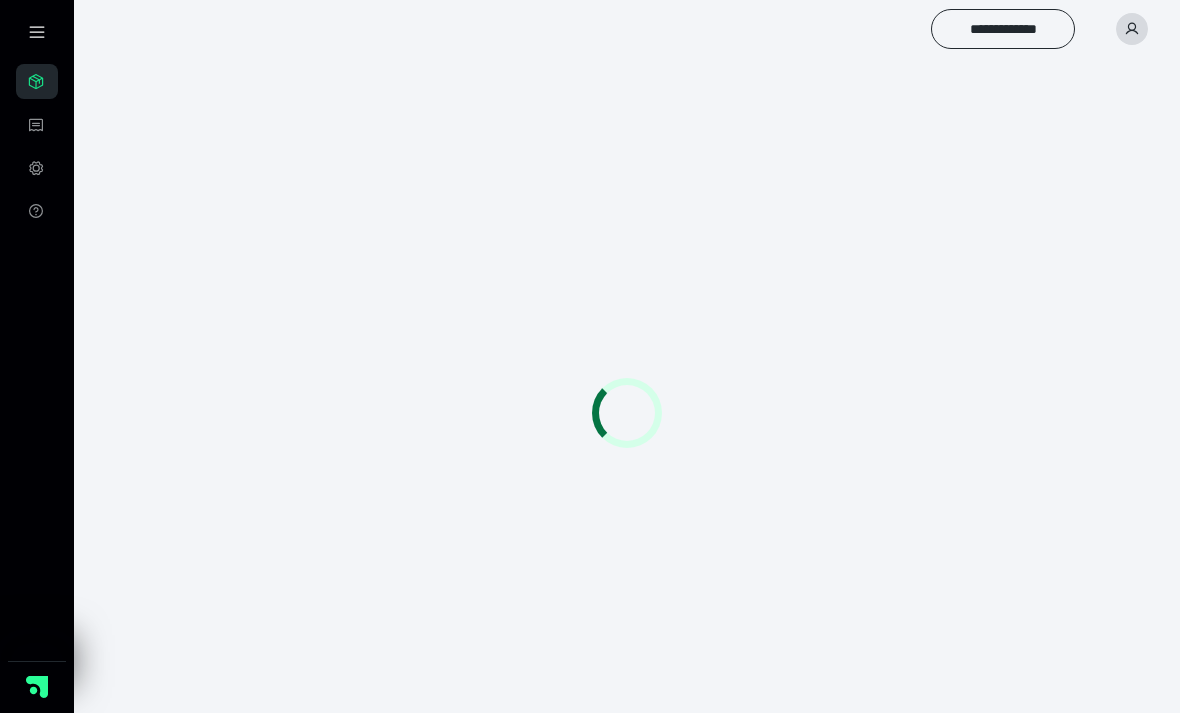 scroll, scrollTop: 0, scrollLeft: 0, axis: both 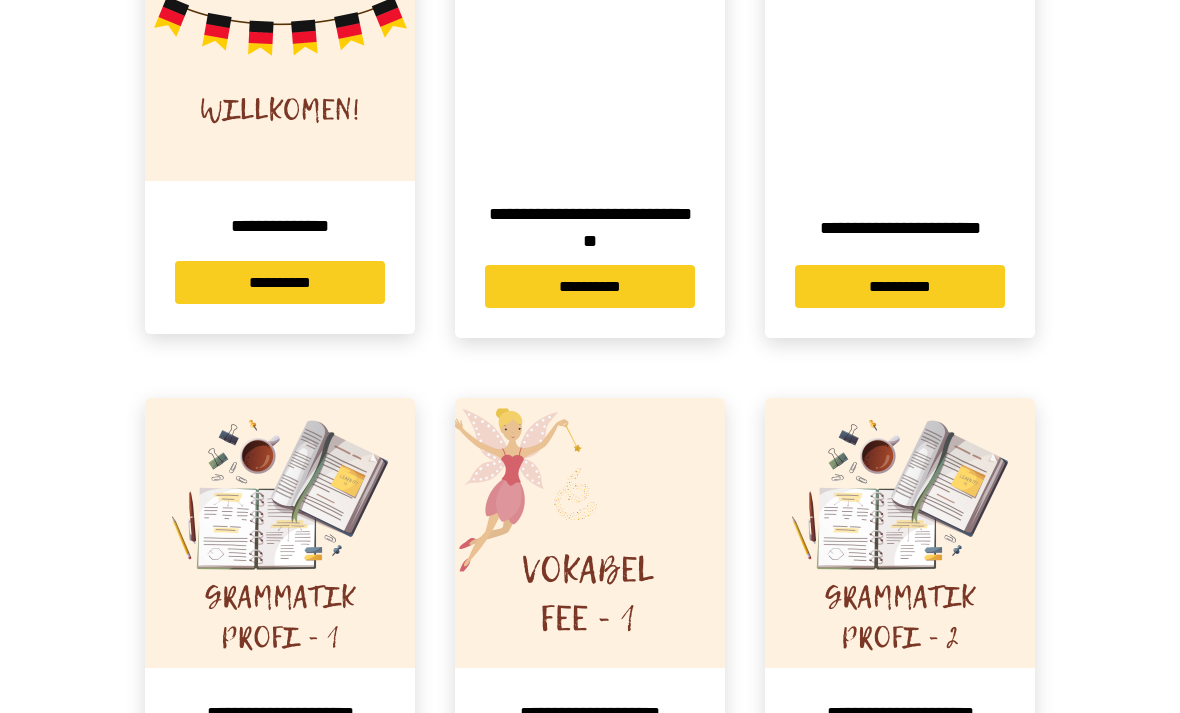 click on "**********" at bounding box center (280, 282) 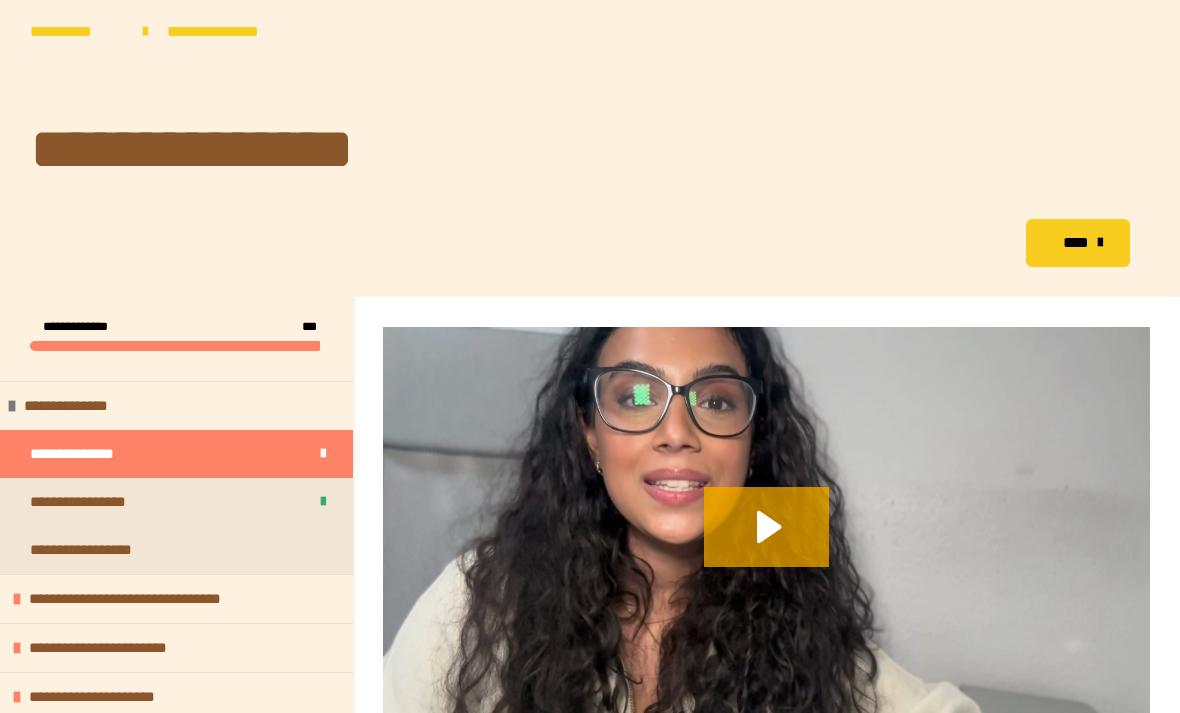 click on "**********" at bounding box center (176, 550) 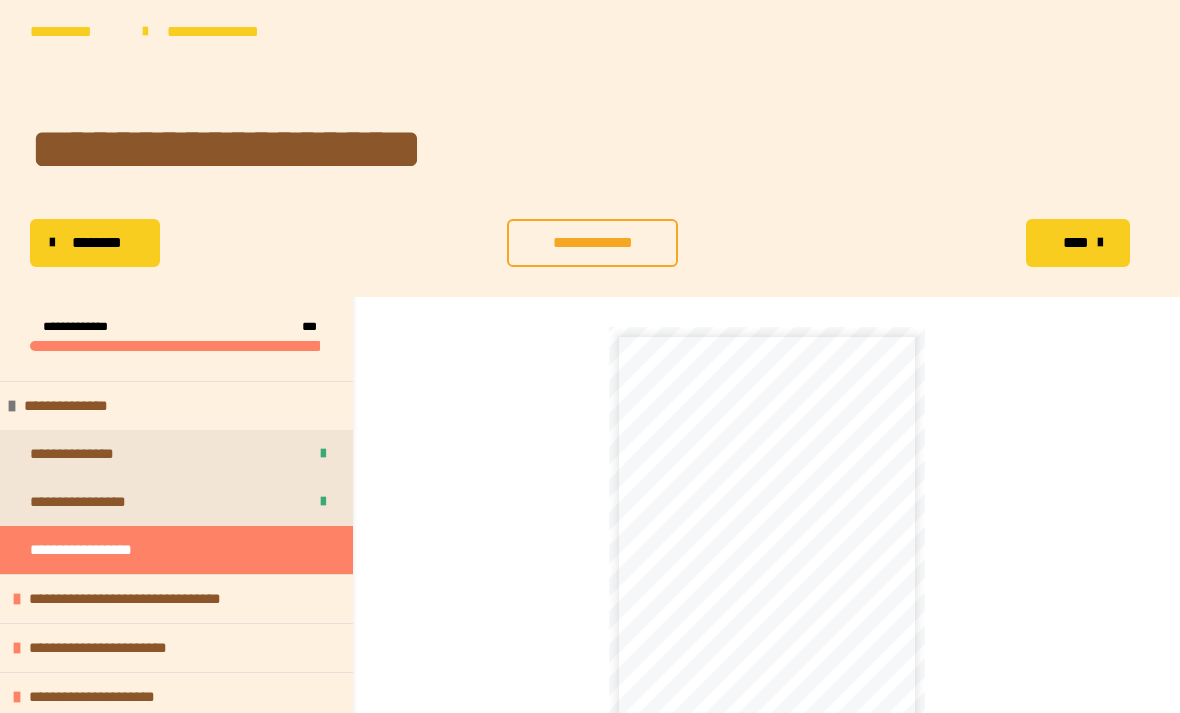 click on "******" at bounding box center [767, 492] 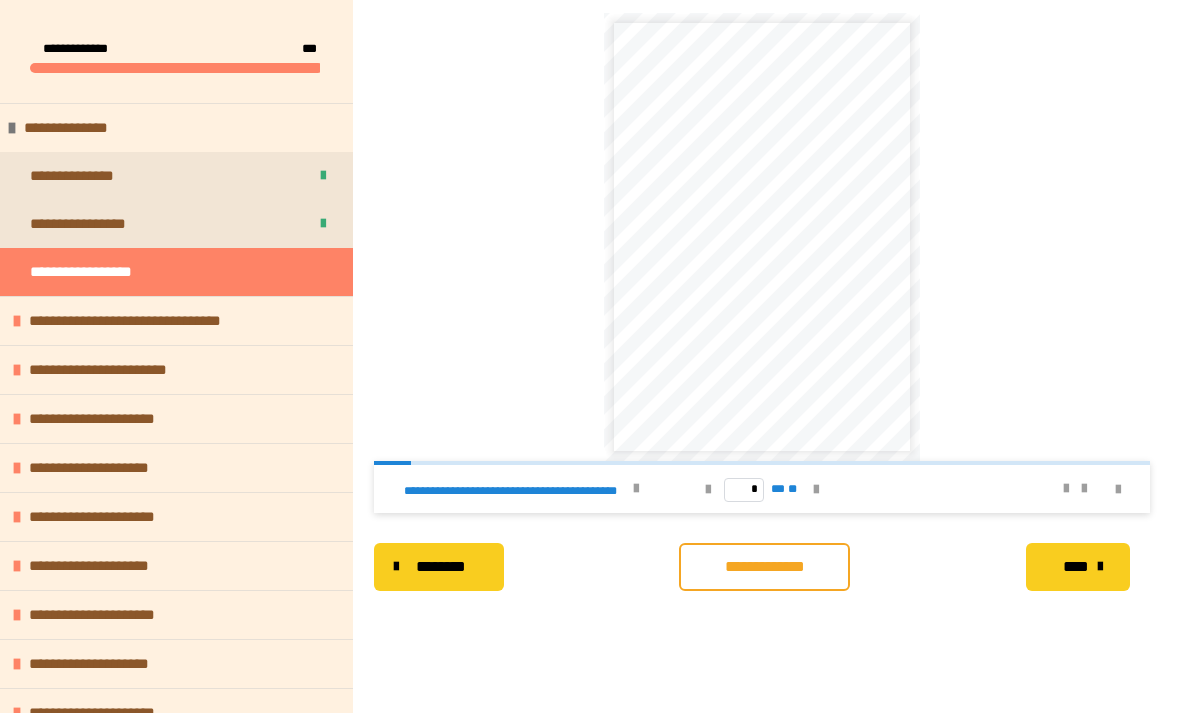 scroll, scrollTop: 357, scrollLeft: 0, axis: vertical 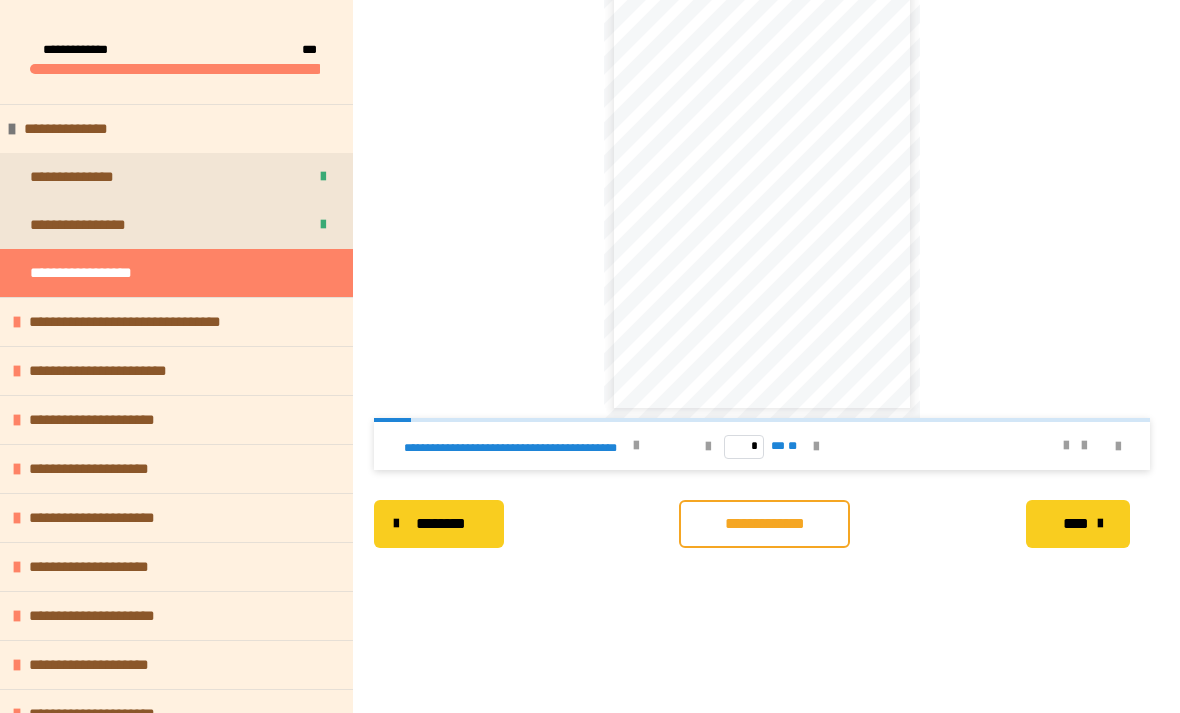 click at bounding box center [816, 447] 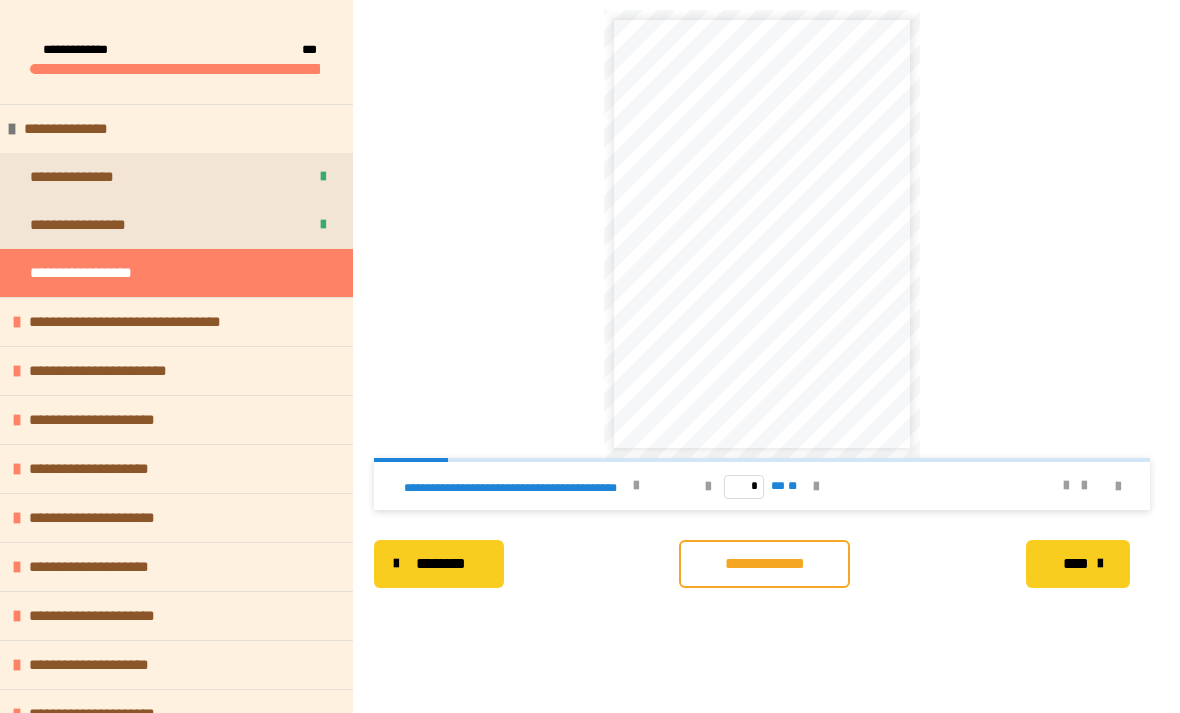 scroll, scrollTop: 316, scrollLeft: 0, axis: vertical 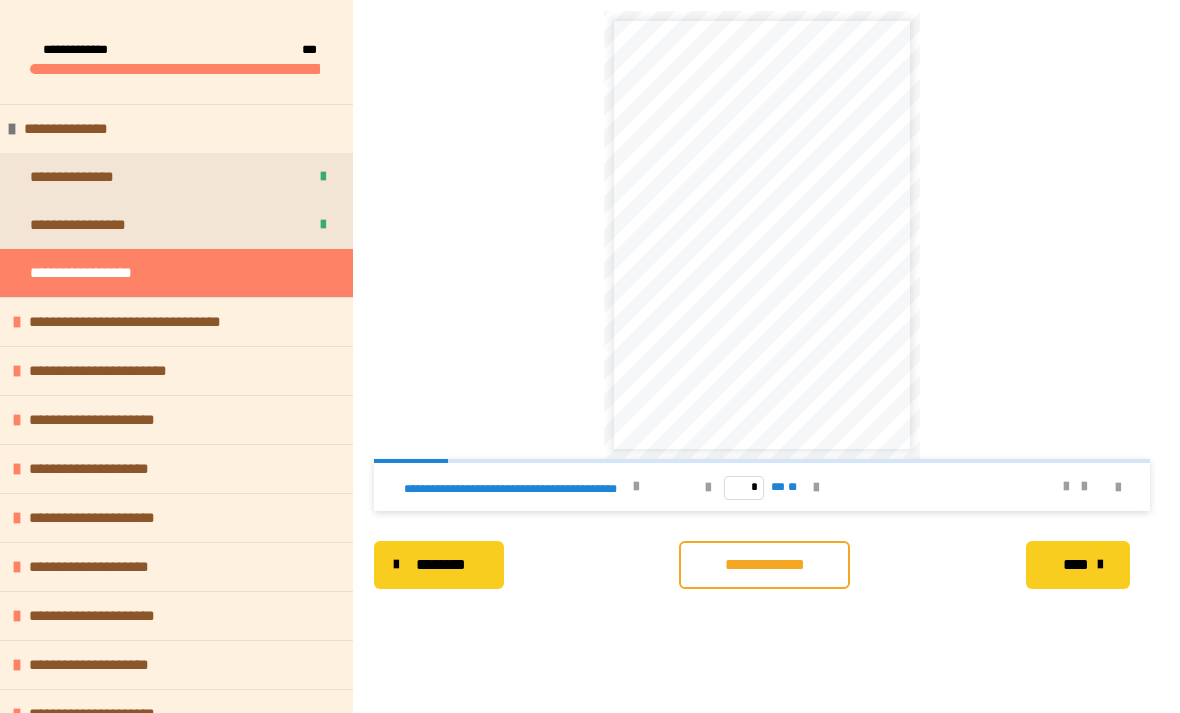 click on "**********" at bounding box center [764, 565] 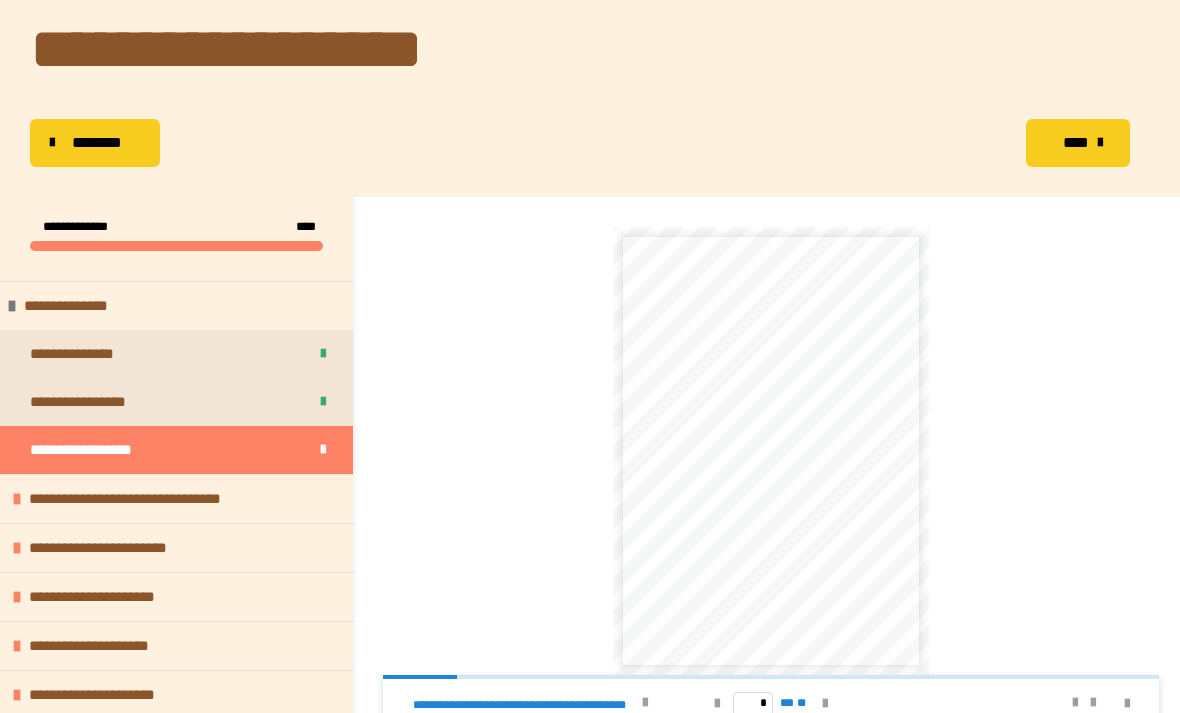scroll, scrollTop: 0, scrollLeft: 0, axis: both 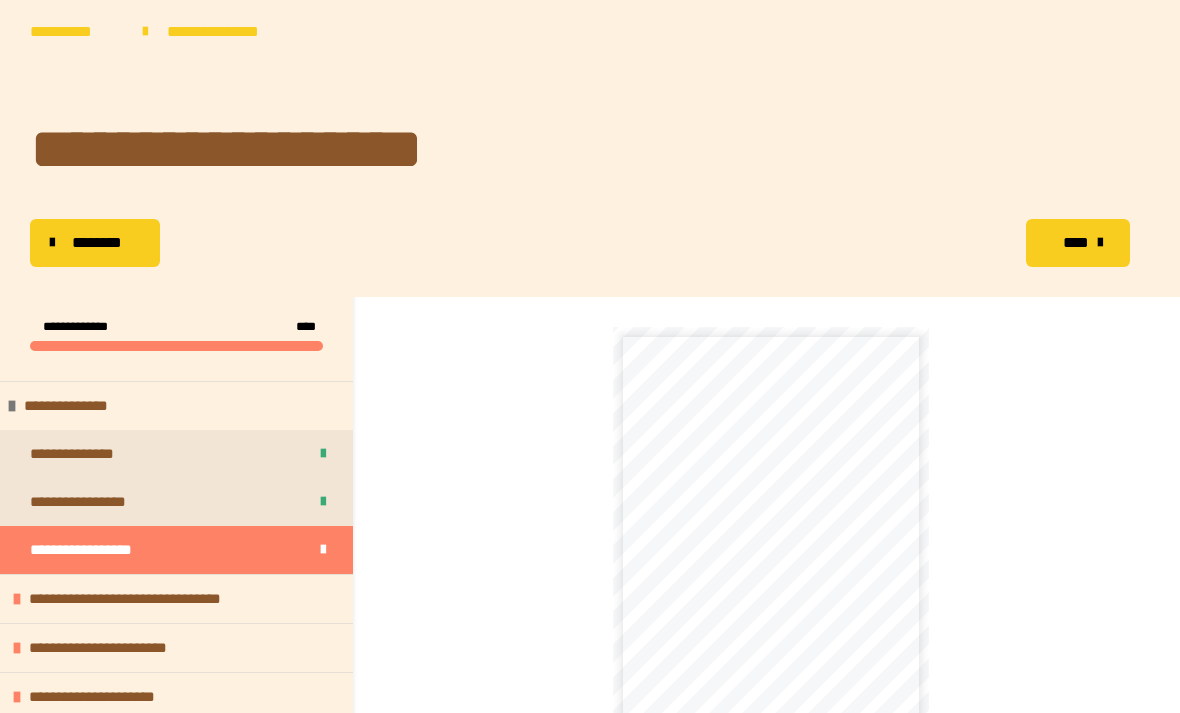 click on "**********" at bounding box center [76, 32] 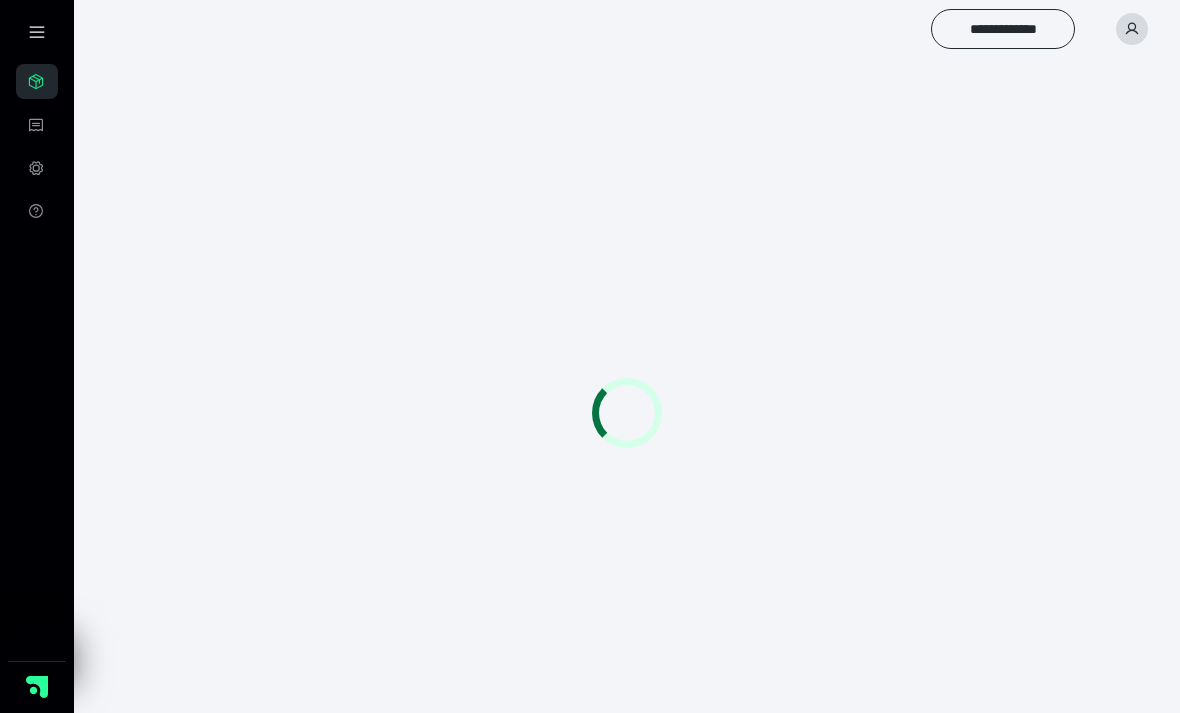 scroll, scrollTop: 0, scrollLeft: 0, axis: both 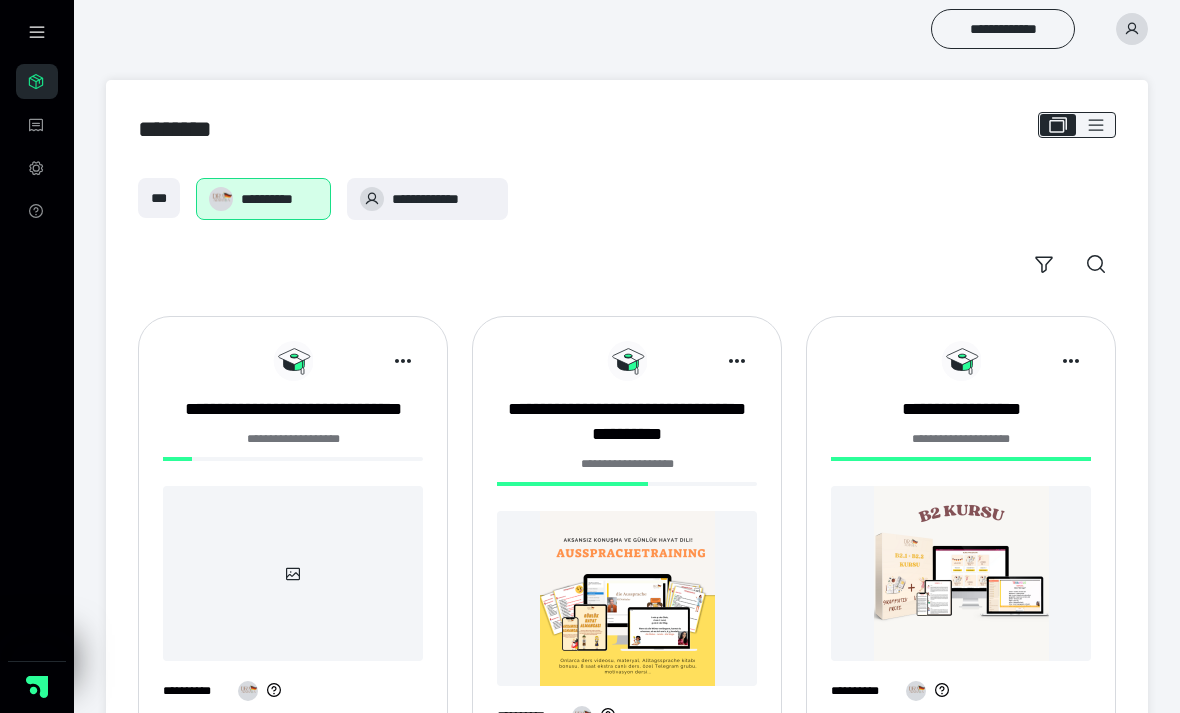 click on "**********" at bounding box center [443, 199] 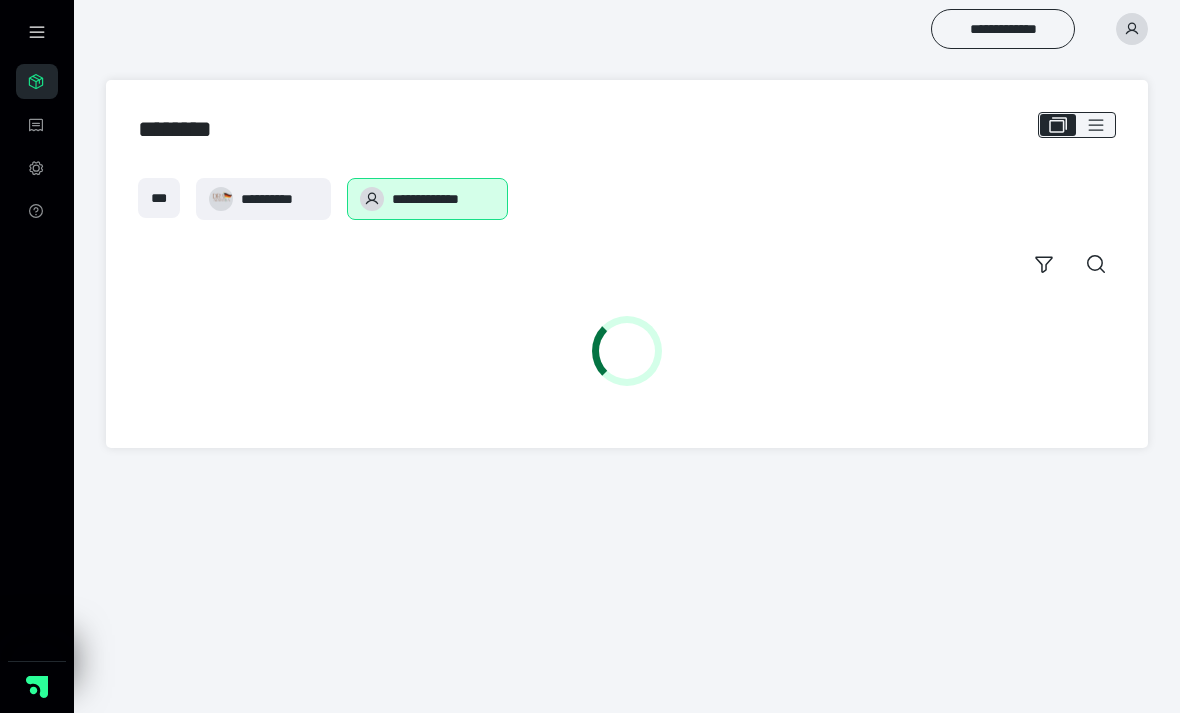 scroll, scrollTop: 0, scrollLeft: 0, axis: both 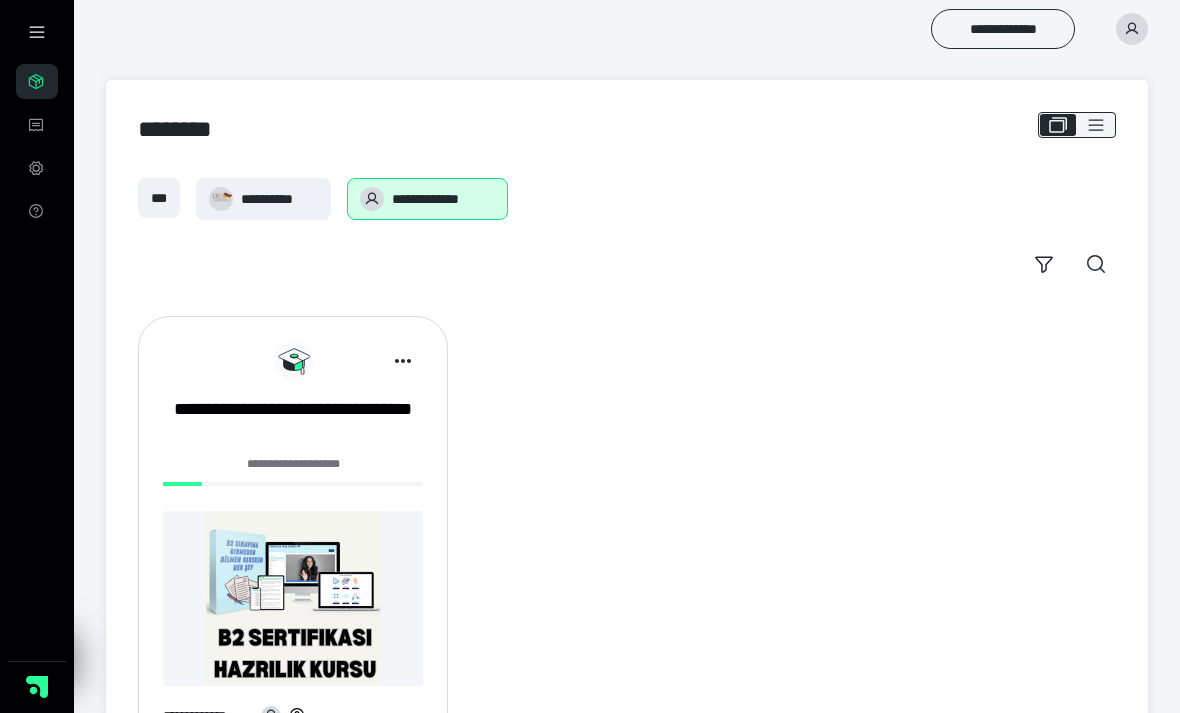 click at bounding box center (293, 598) 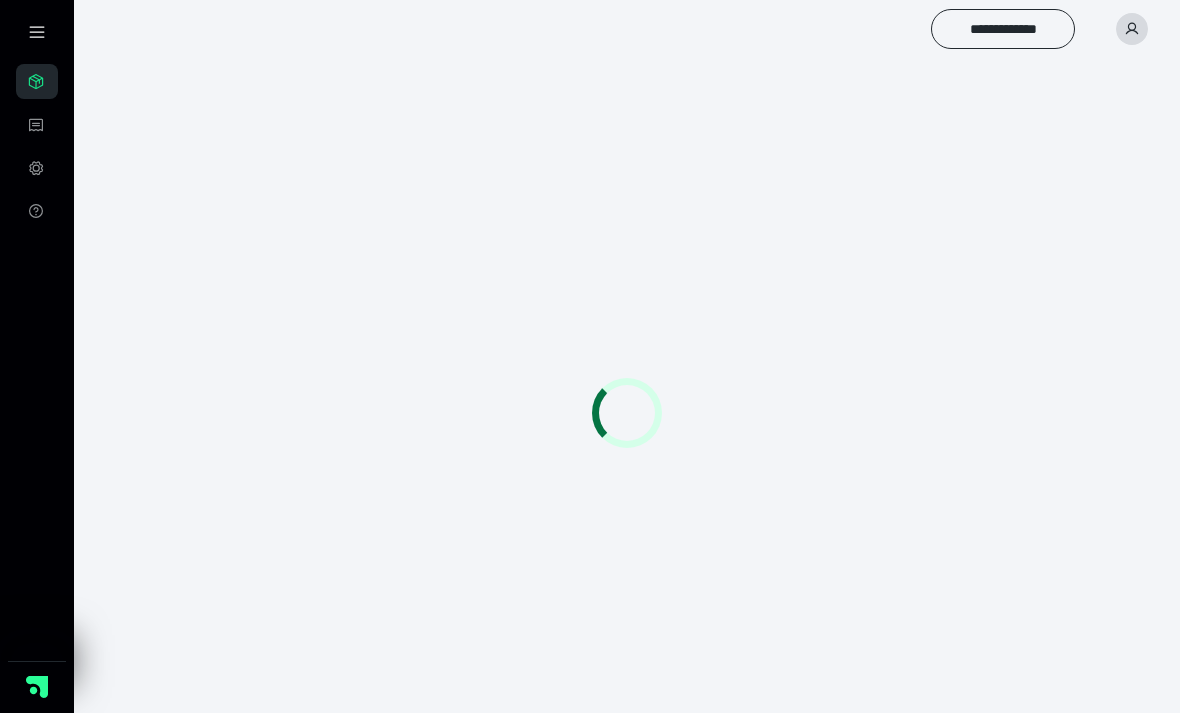 scroll, scrollTop: 0, scrollLeft: 0, axis: both 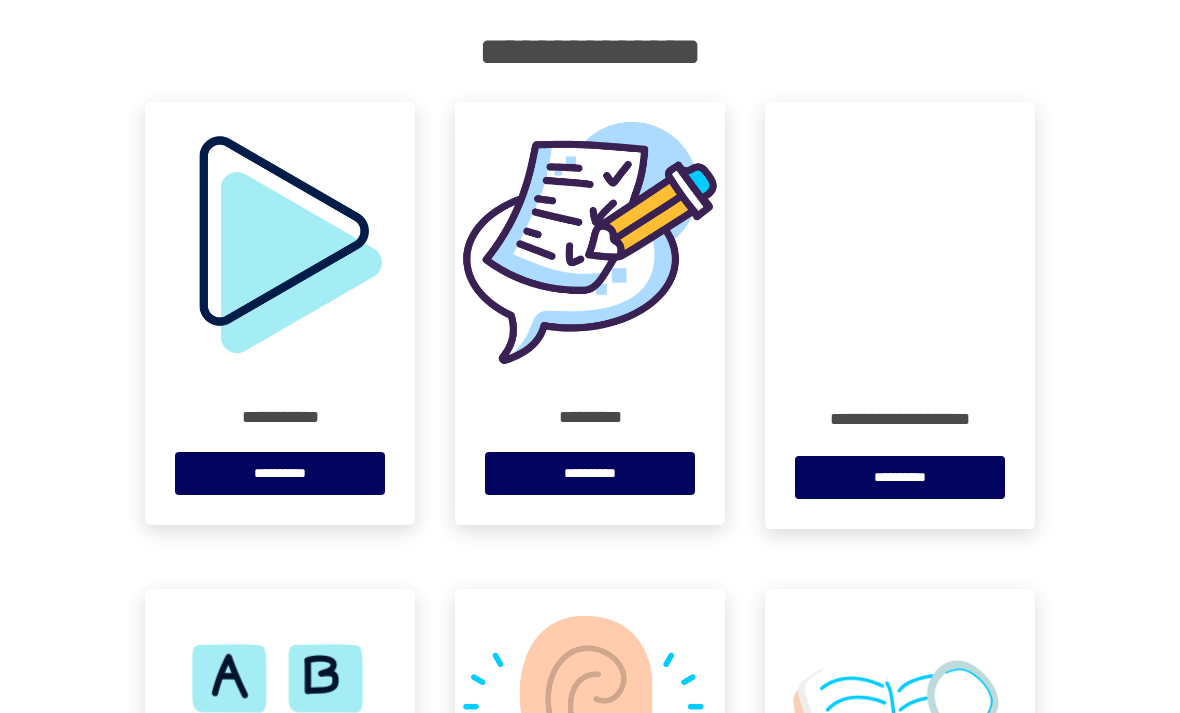click on "**********" at bounding box center (900, 477) 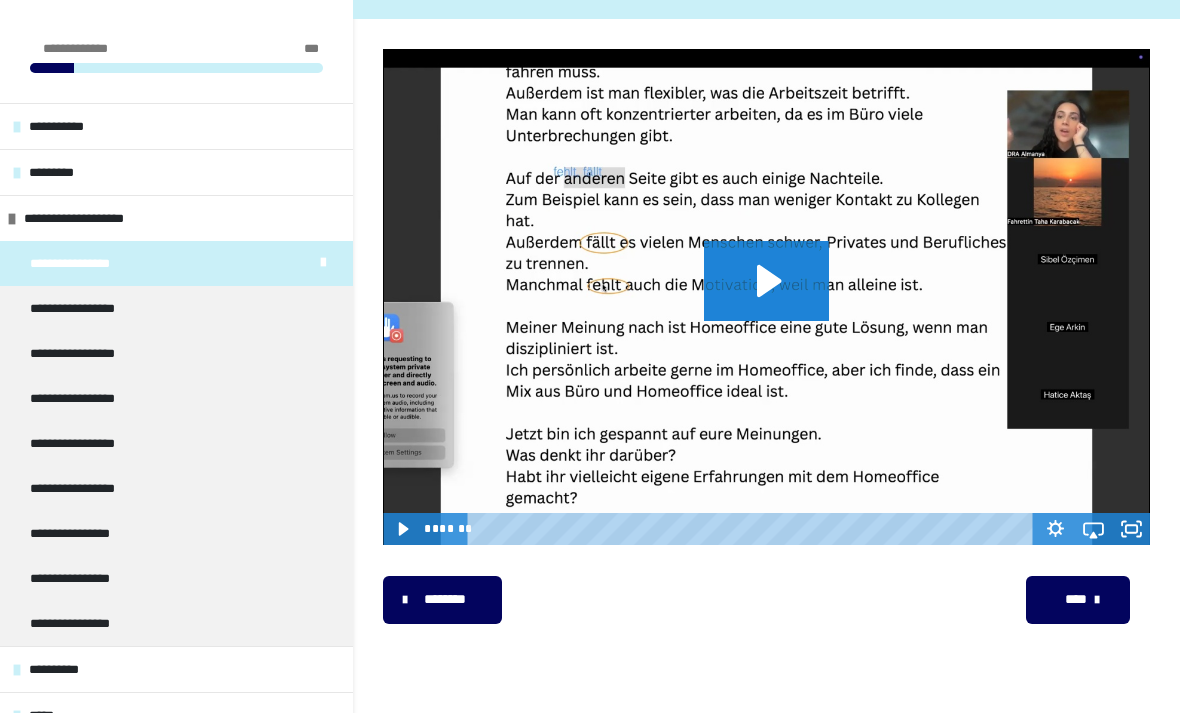 scroll, scrollTop: 274, scrollLeft: 0, axis: vertical 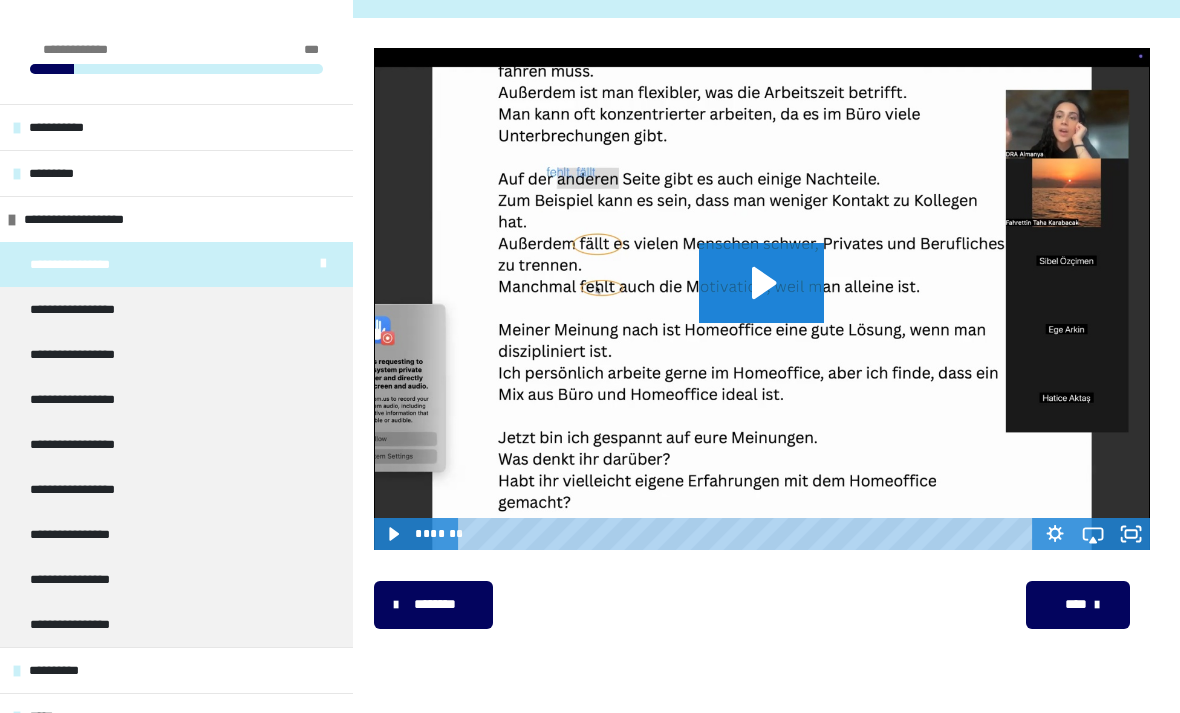 click on "**********" at bounding box center (93, 534) 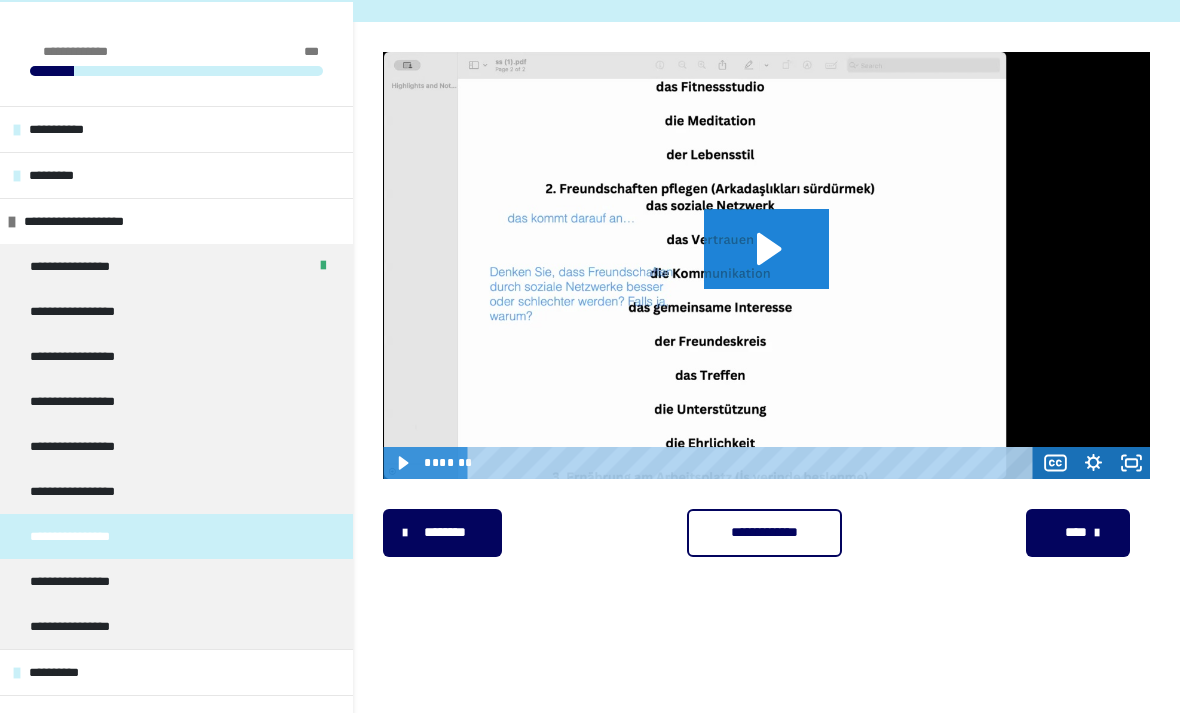 scroll, scrollTop: 269, scrollLeft: 0, axis: vertical 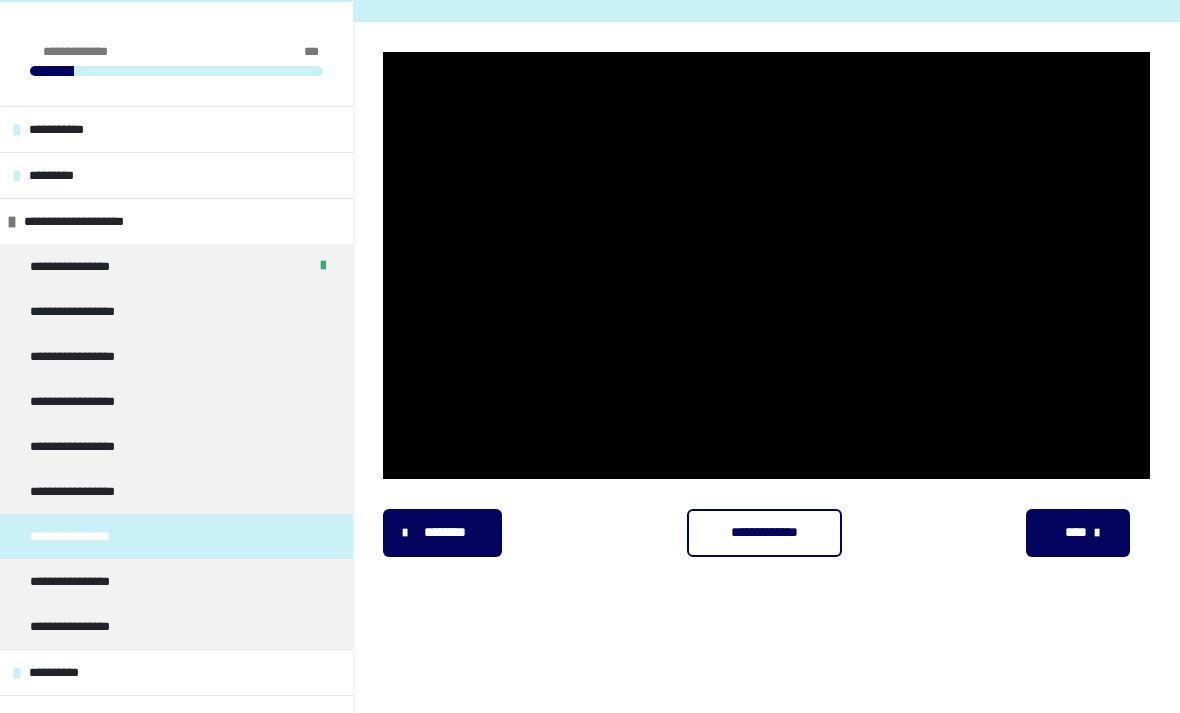 click at bounding box center [766, 265] 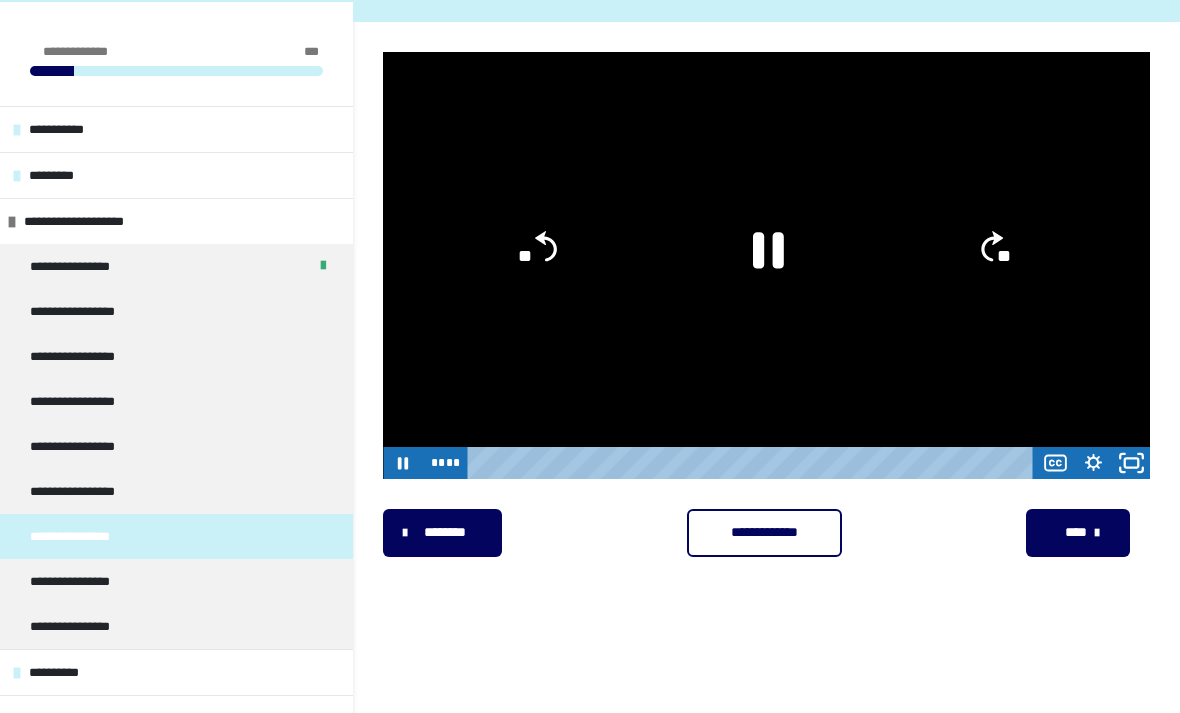 click 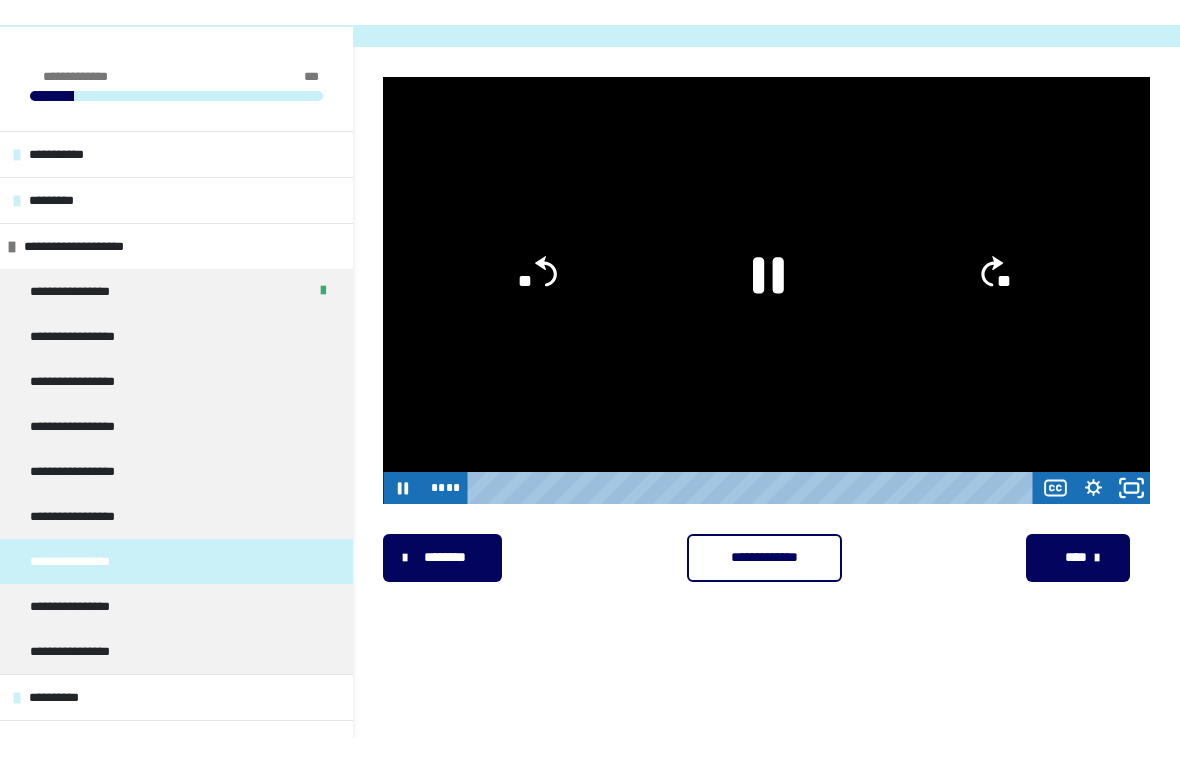scroll, scrollTop: 24, scrollLeft: 0, axis: vertical 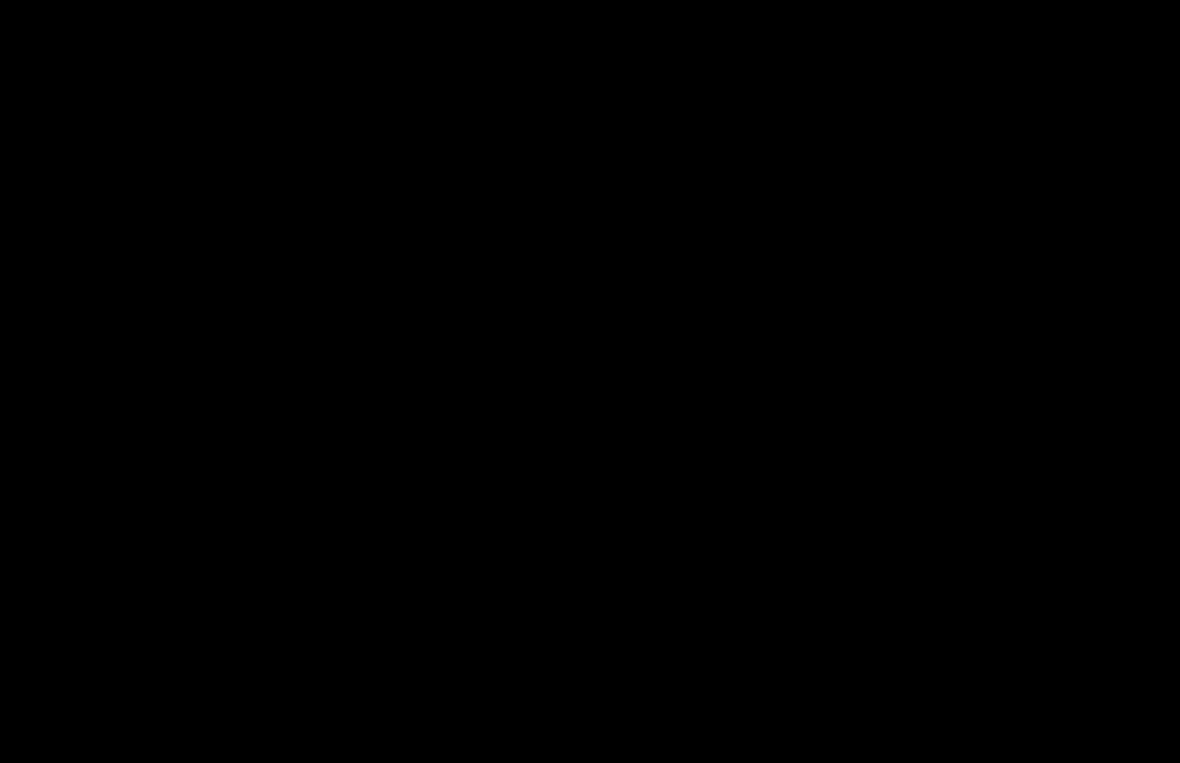 click at bounding box center (590, 381) 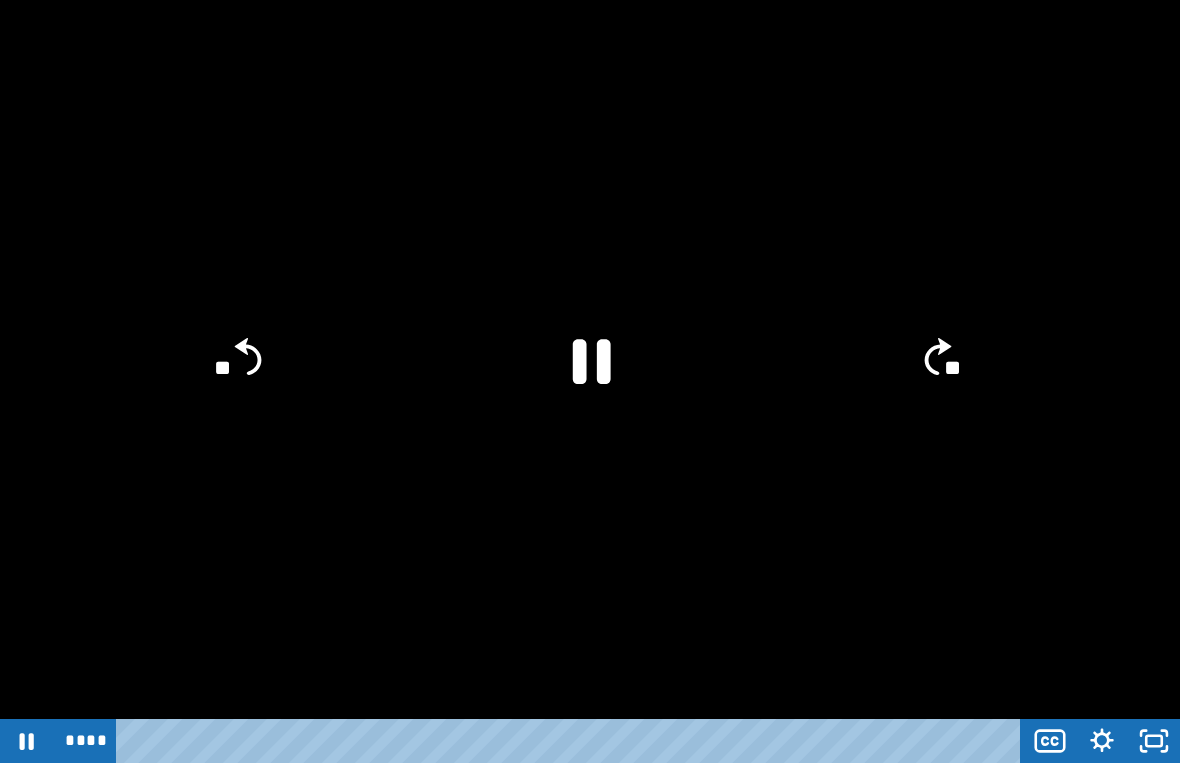 click at bounding box center (590, 381) 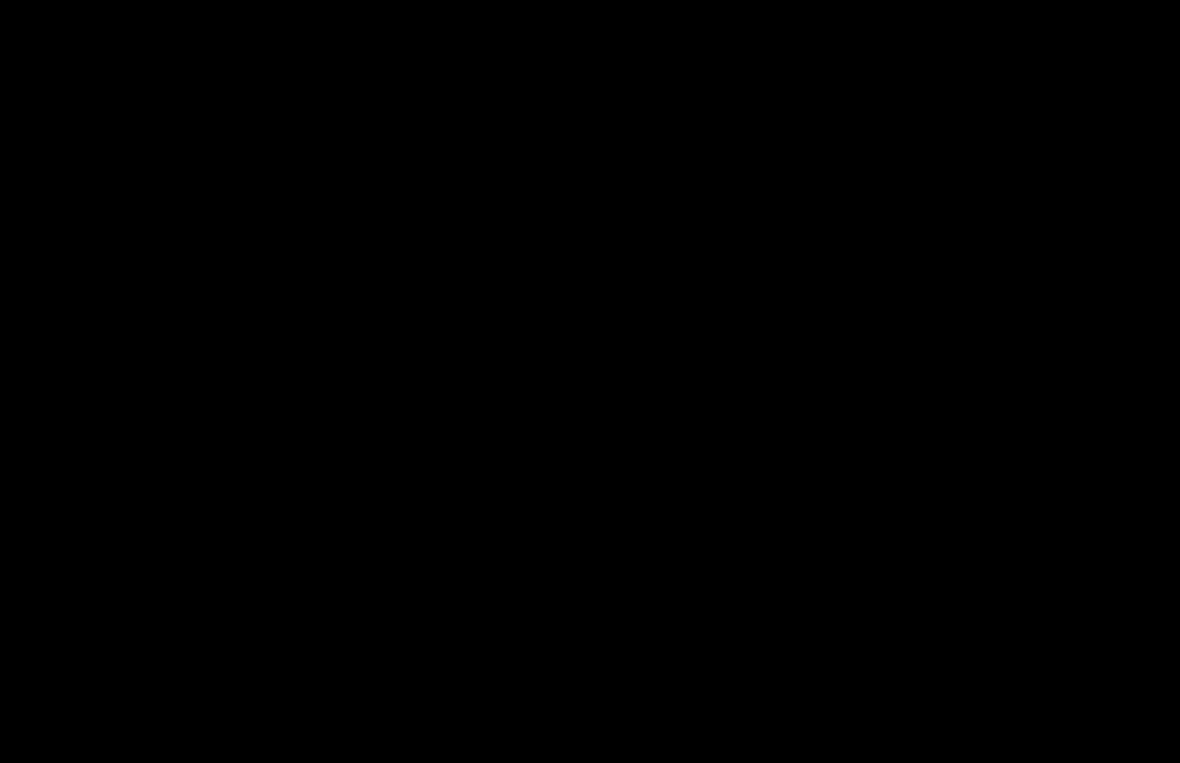 click on "**********" at bounding box center [590, 562] 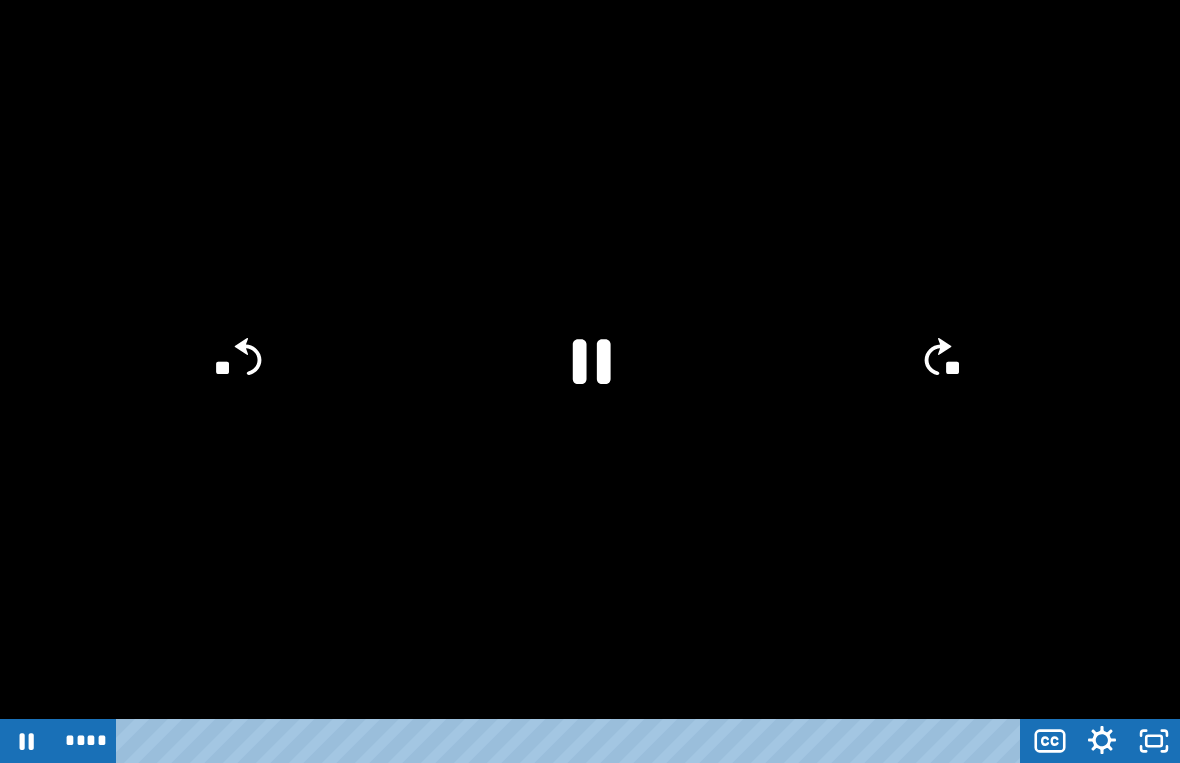 click 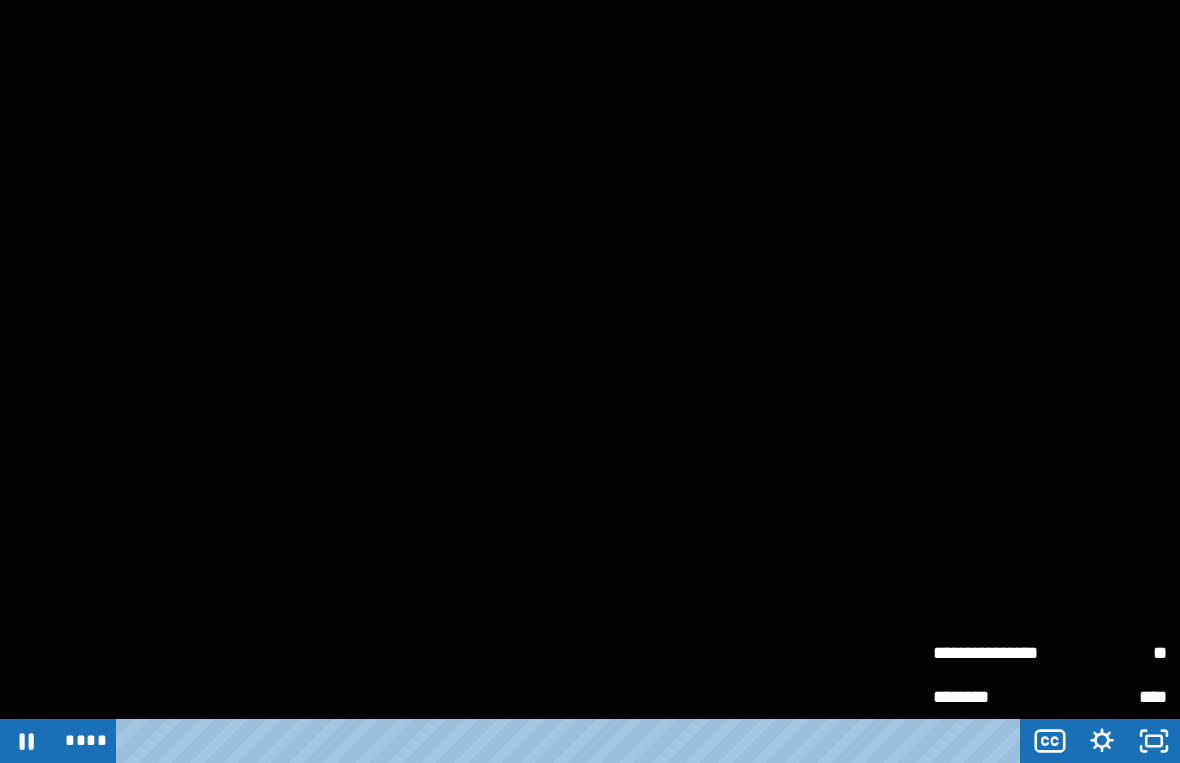 click at bounding box center (590, 381) 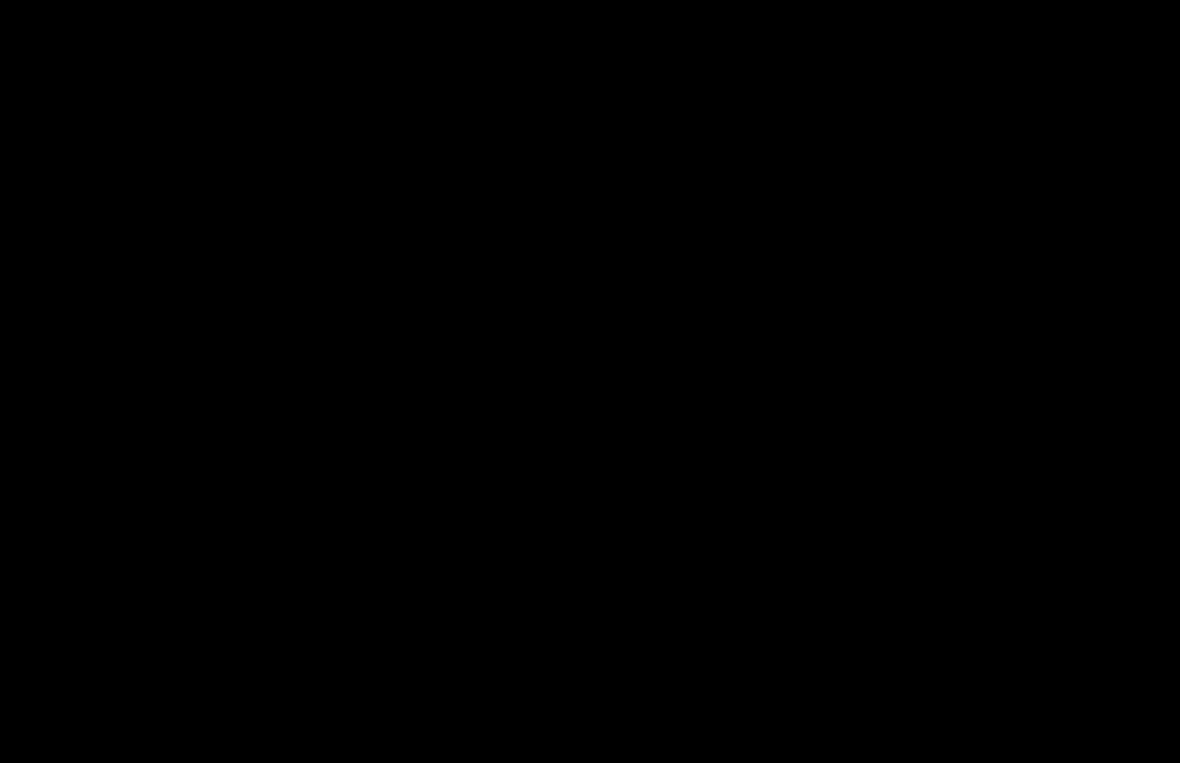 click at bounding box center [590, 381] 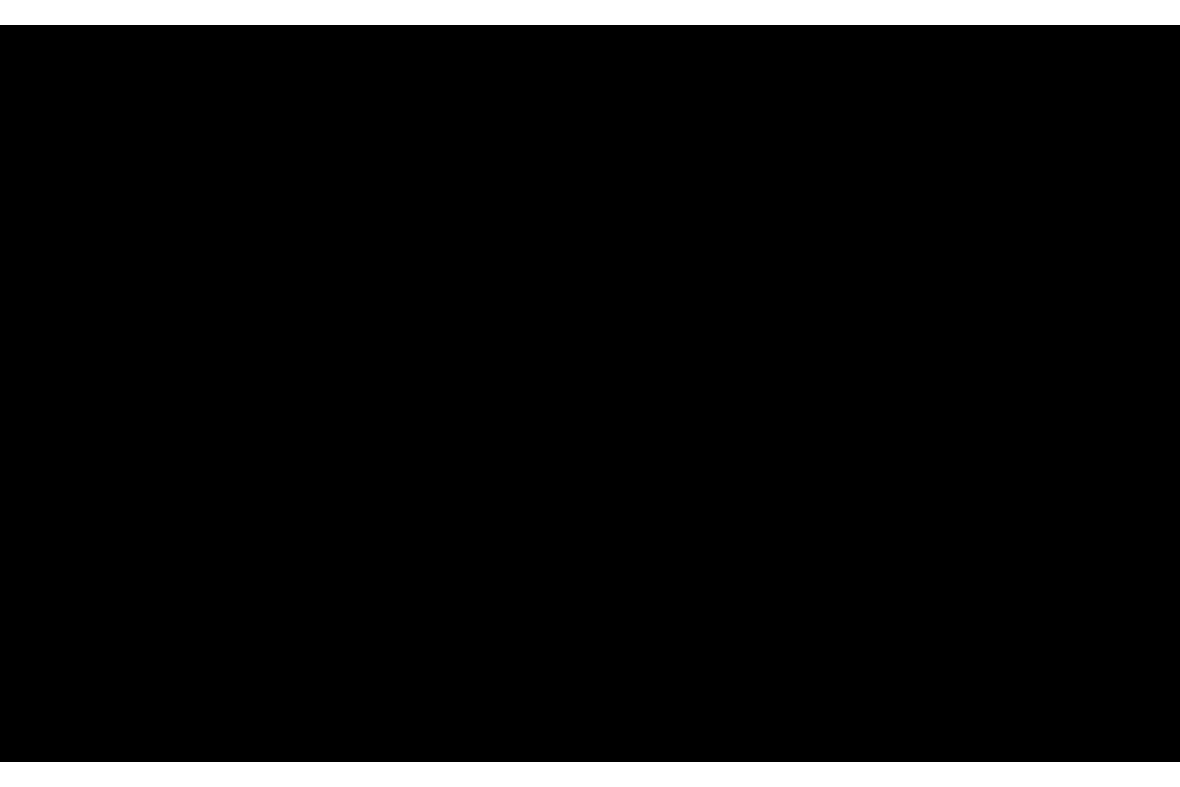 scroll, scrollTop: 0, scrollLeft: 0, axis: both 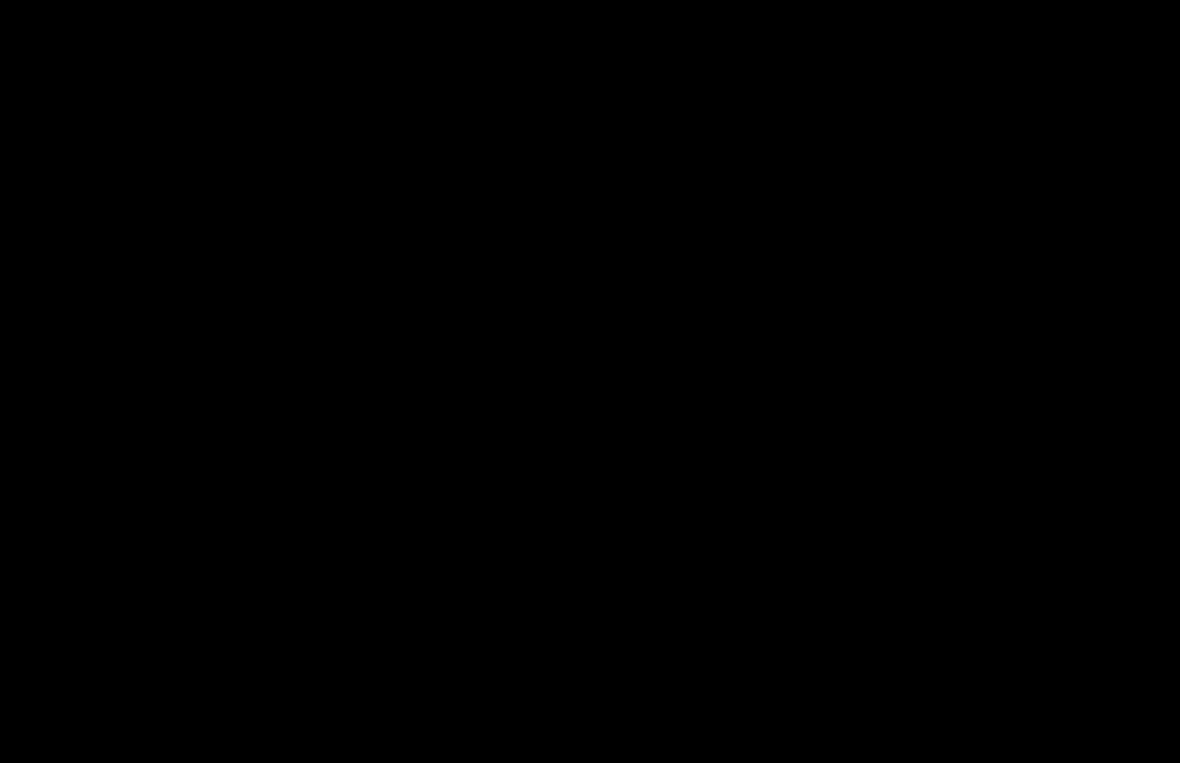 click at bounding box center [590, 381] 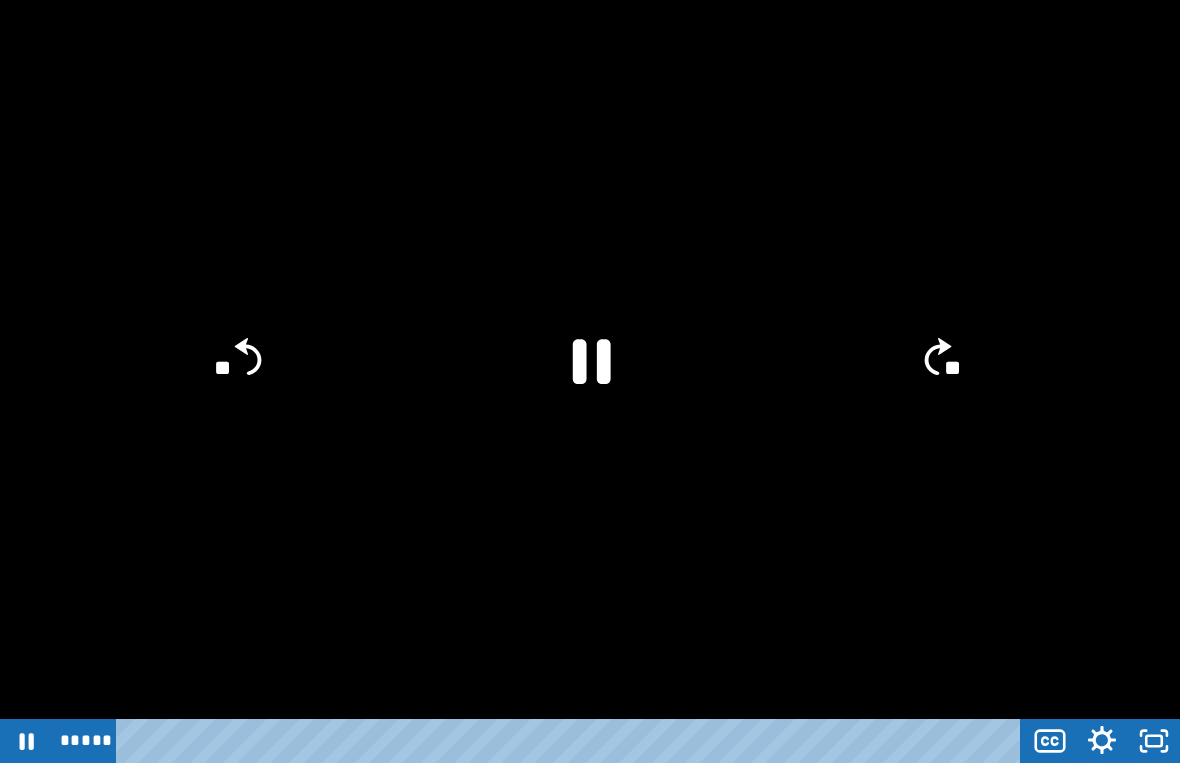 click 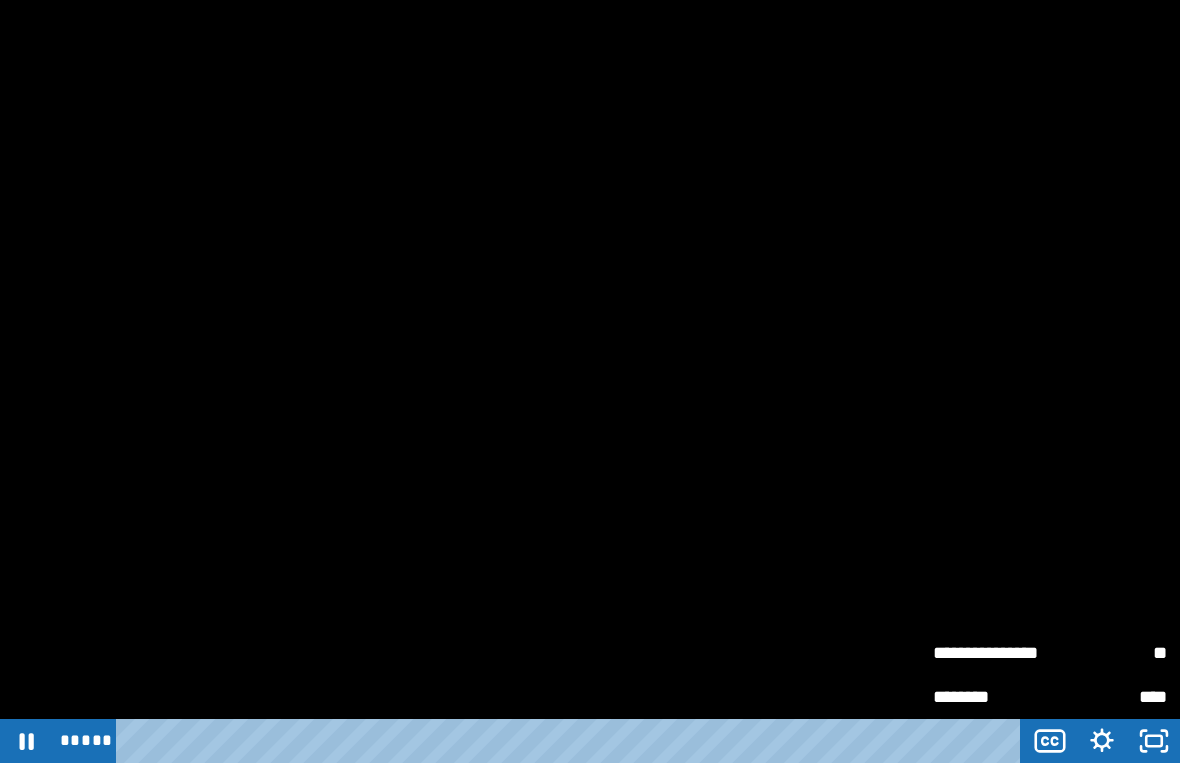 click on "**" at bounding box center [1108, 653] 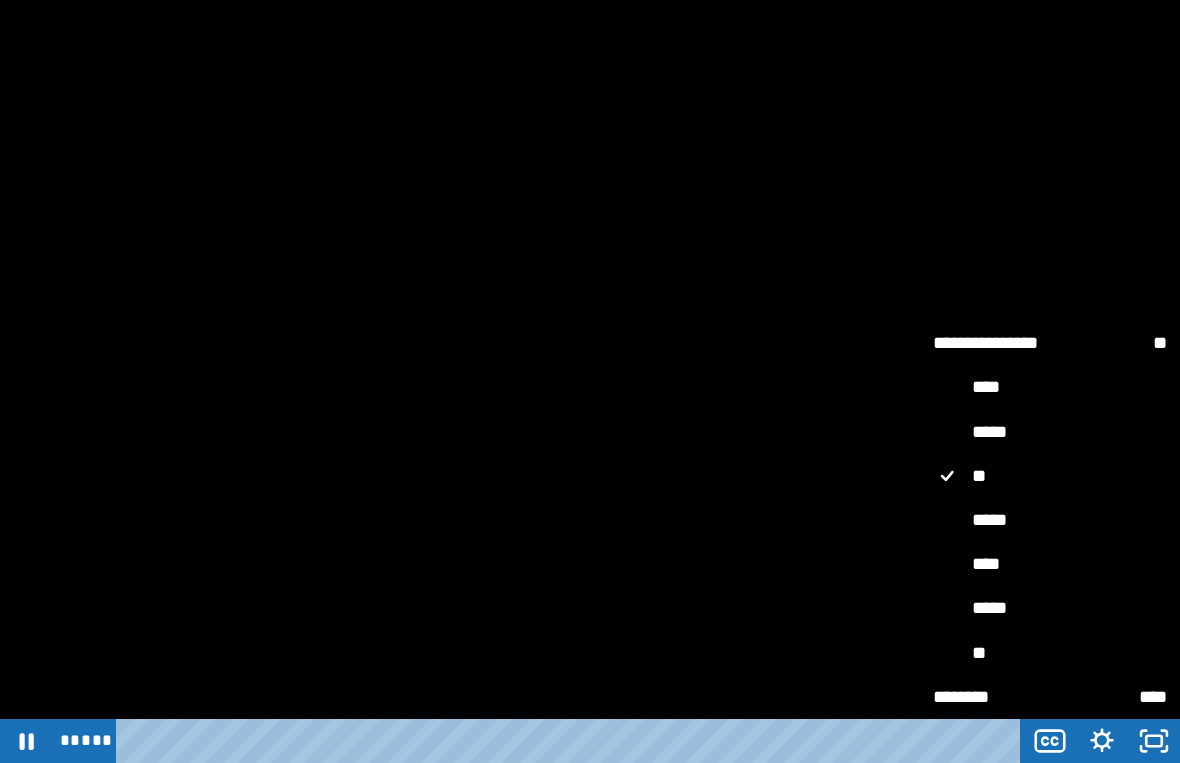 click at bounding box center (590, 381) 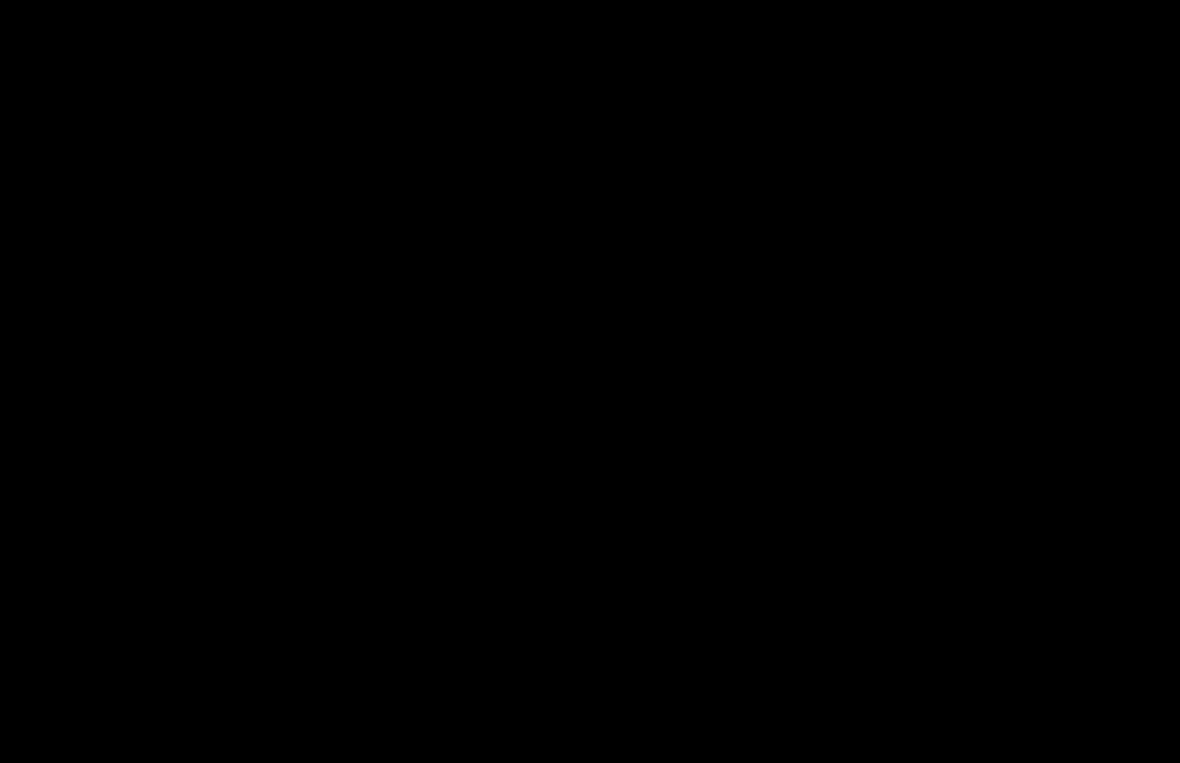 click at bounding box center [590, 381] 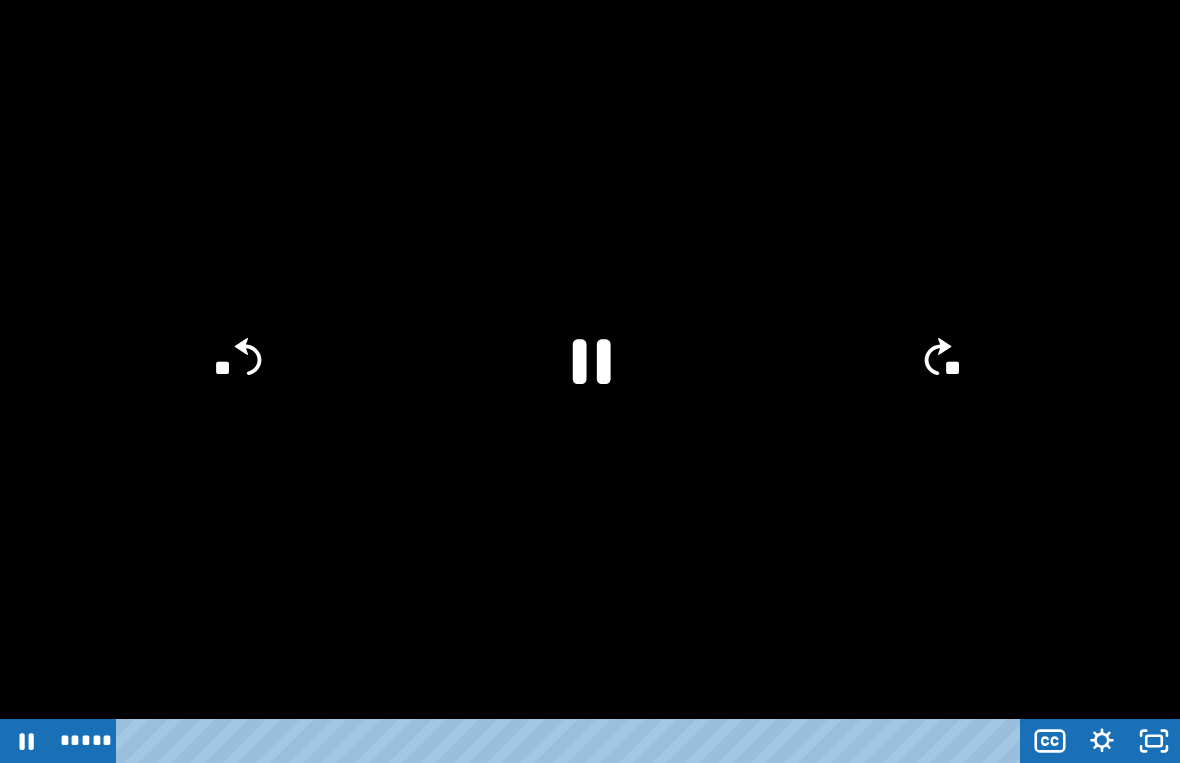 click at bounding box center [590, 381] 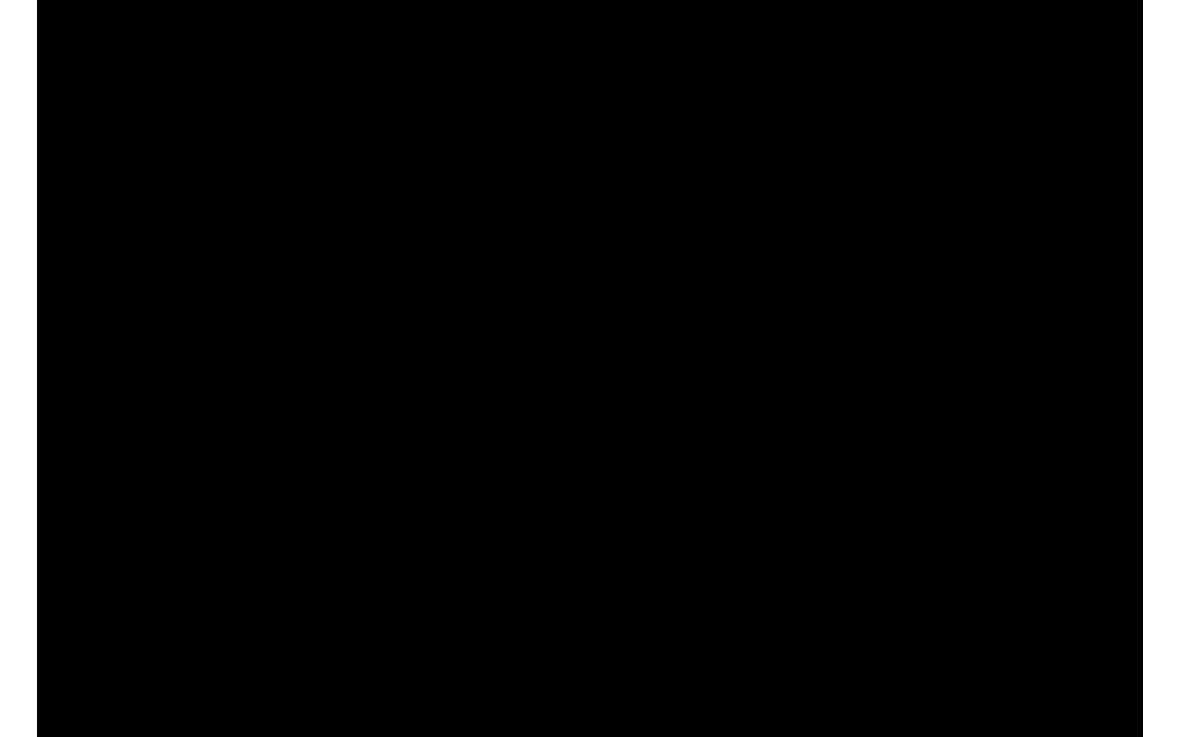 scroll, scrollTop: 270, scrollLeft: 0, axis: vertical 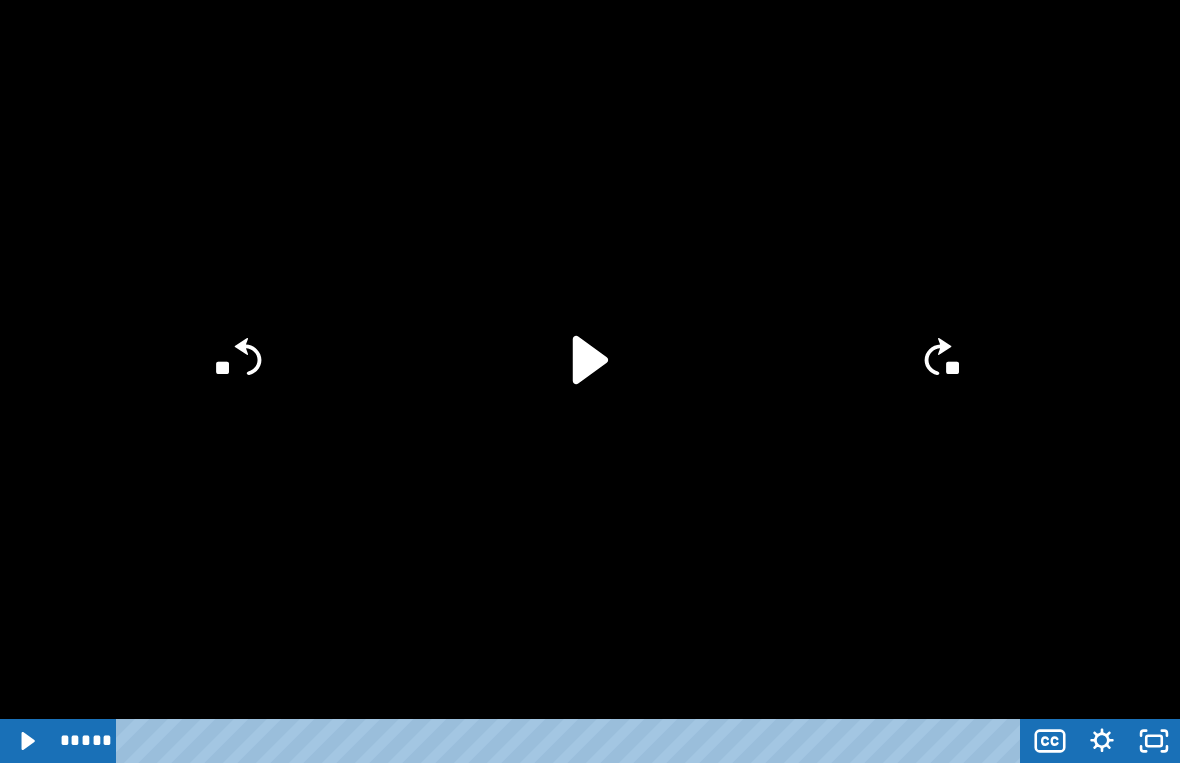 click 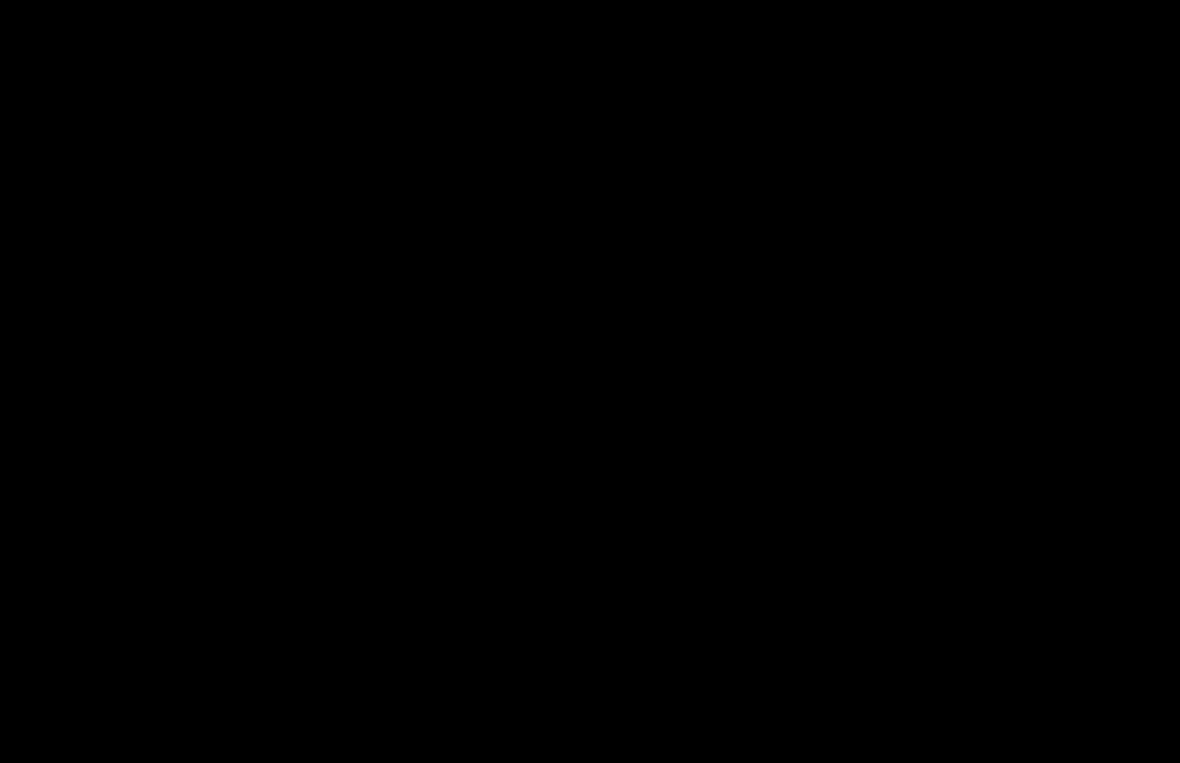 click at bounding box center (590, 381) 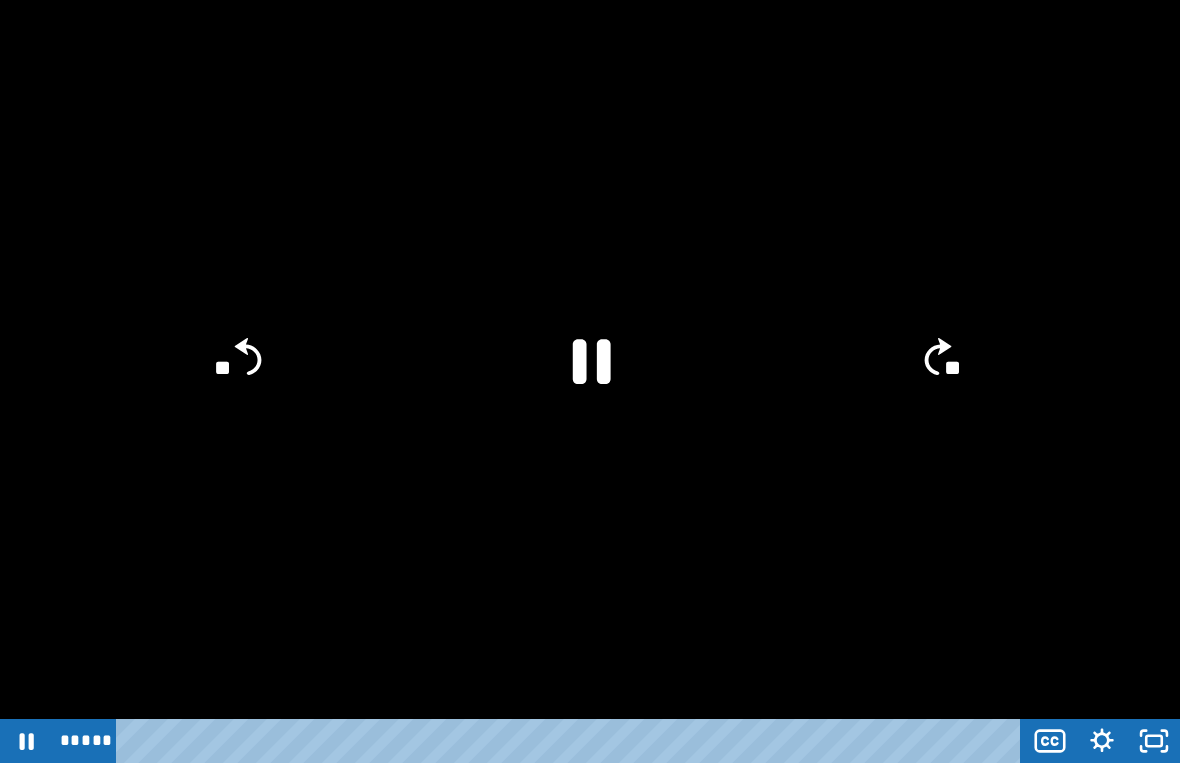 click at bounding box center (590, 381) 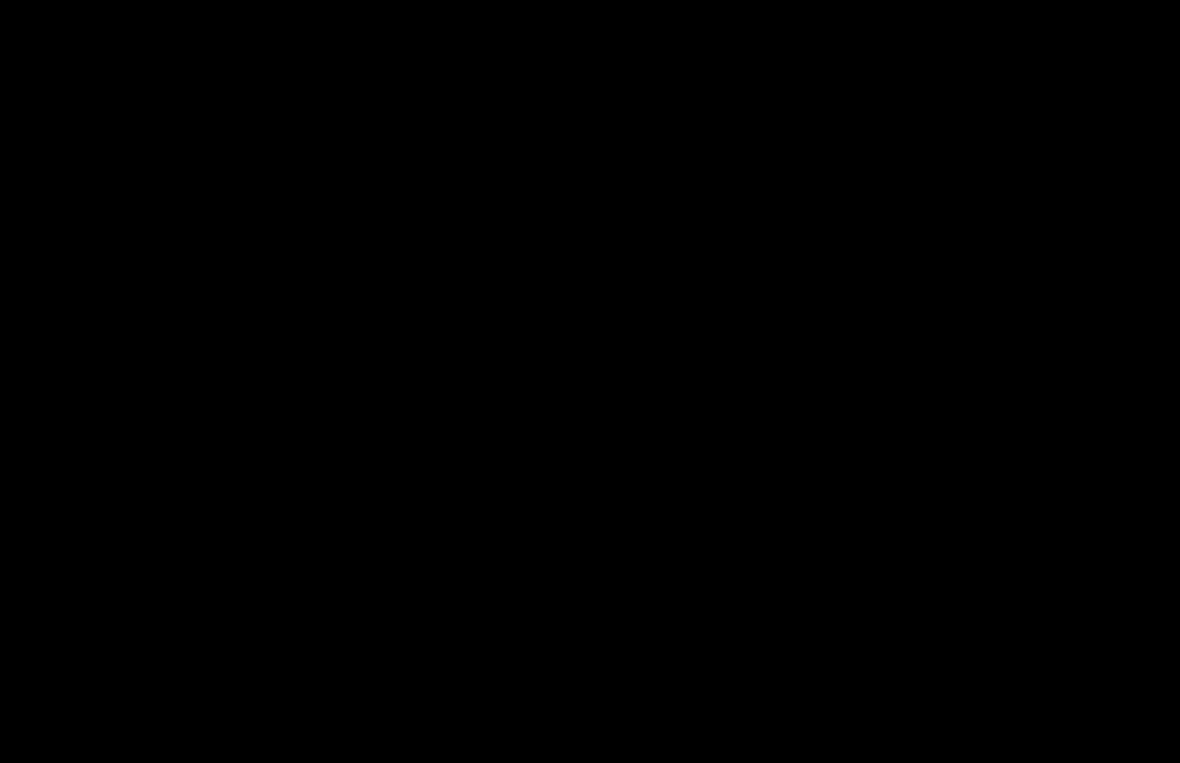click at bounding box center [590, 381] 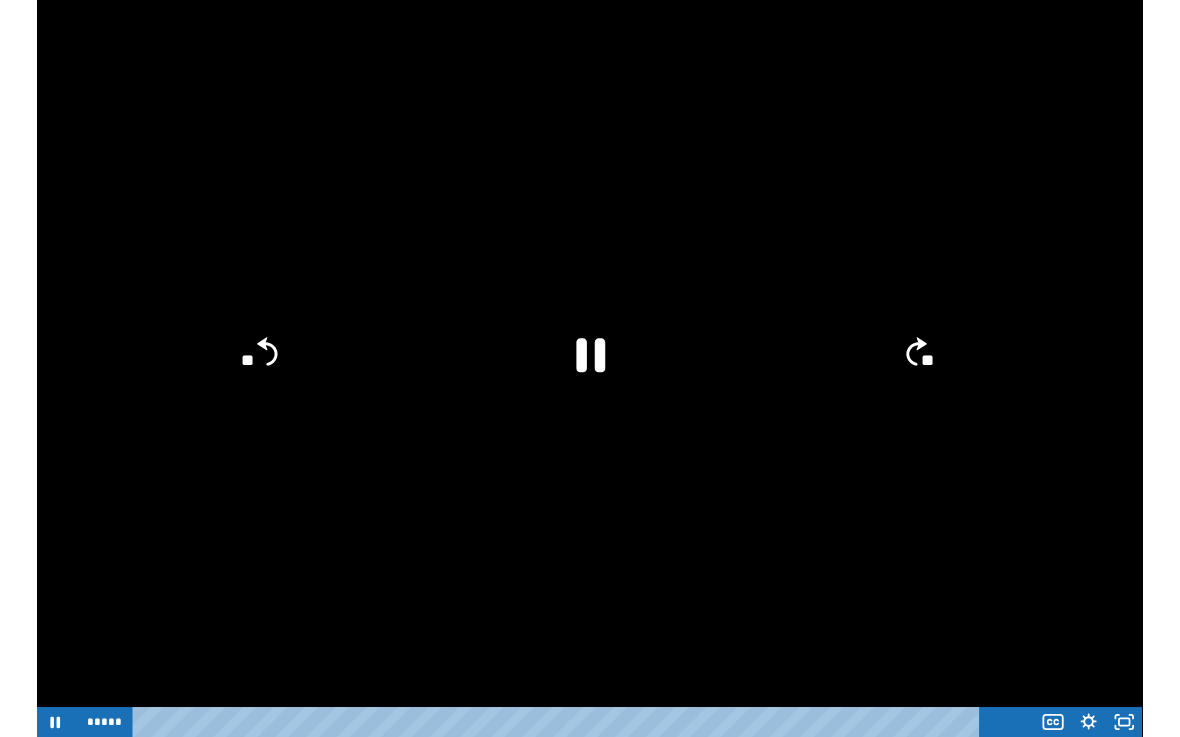 scroll, scrollTop: 270, scrollLeft: 0, axis: vertical 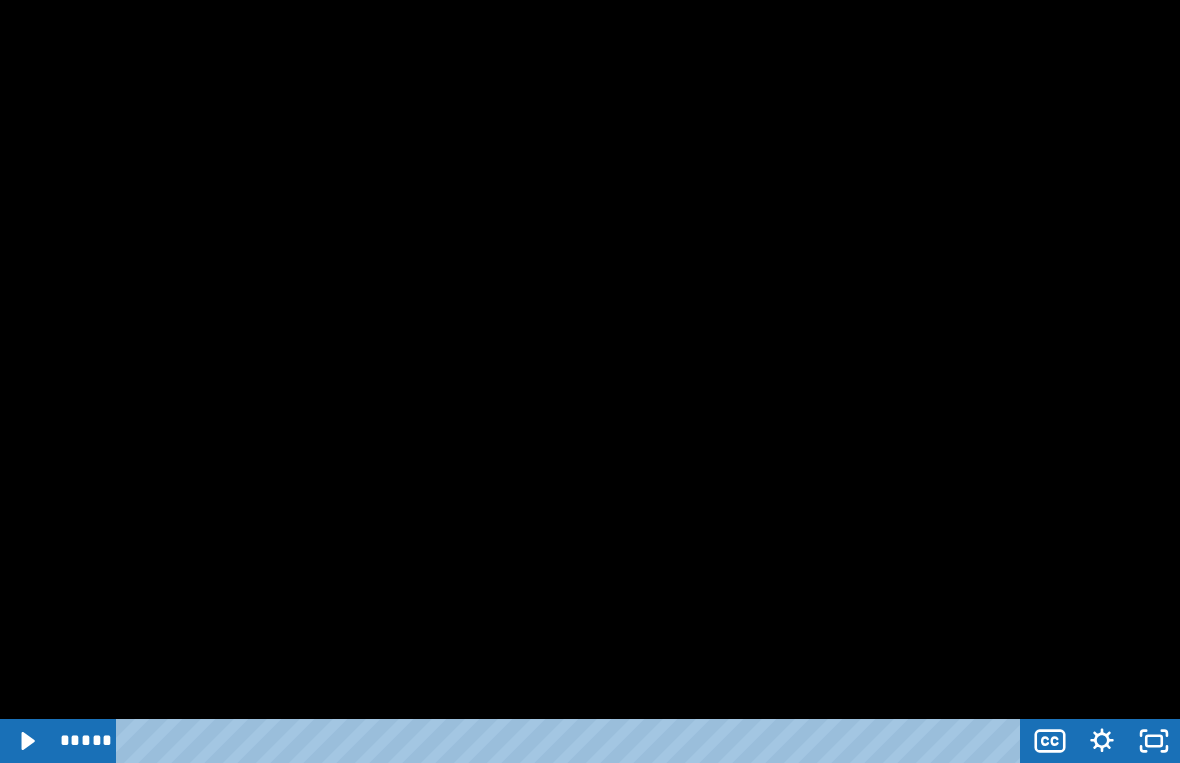 click 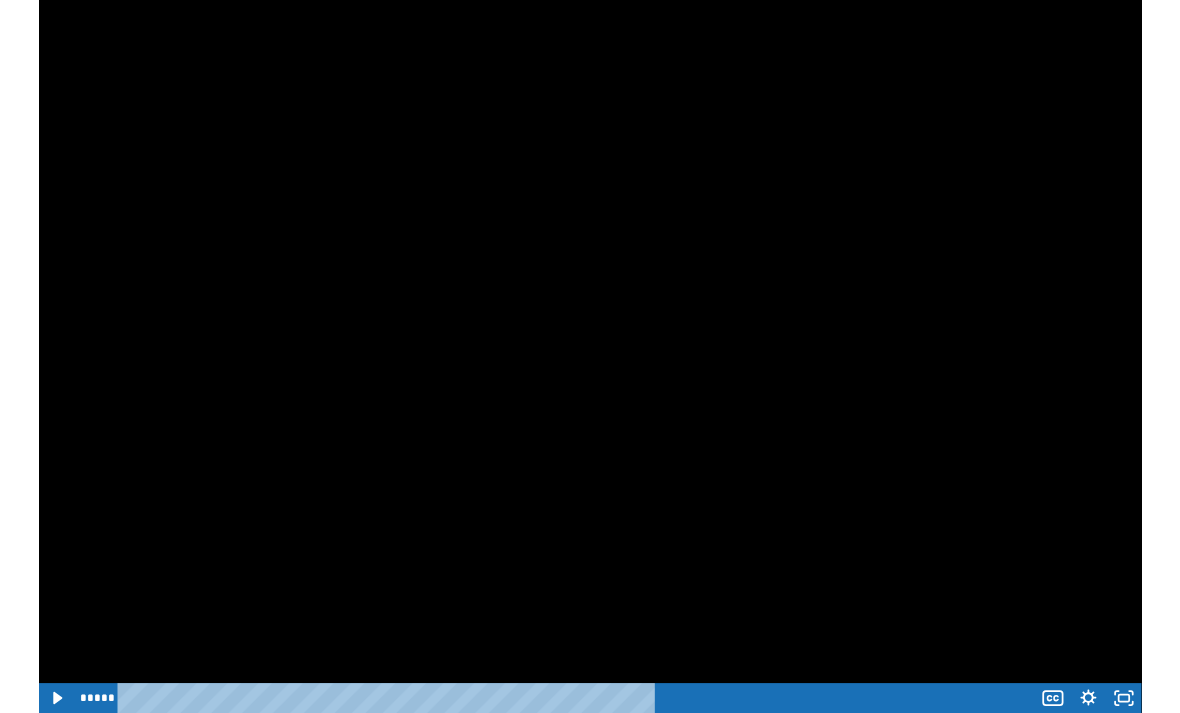 scroll, scrollTop: 270, scrollLeft: 0, axis: vertical 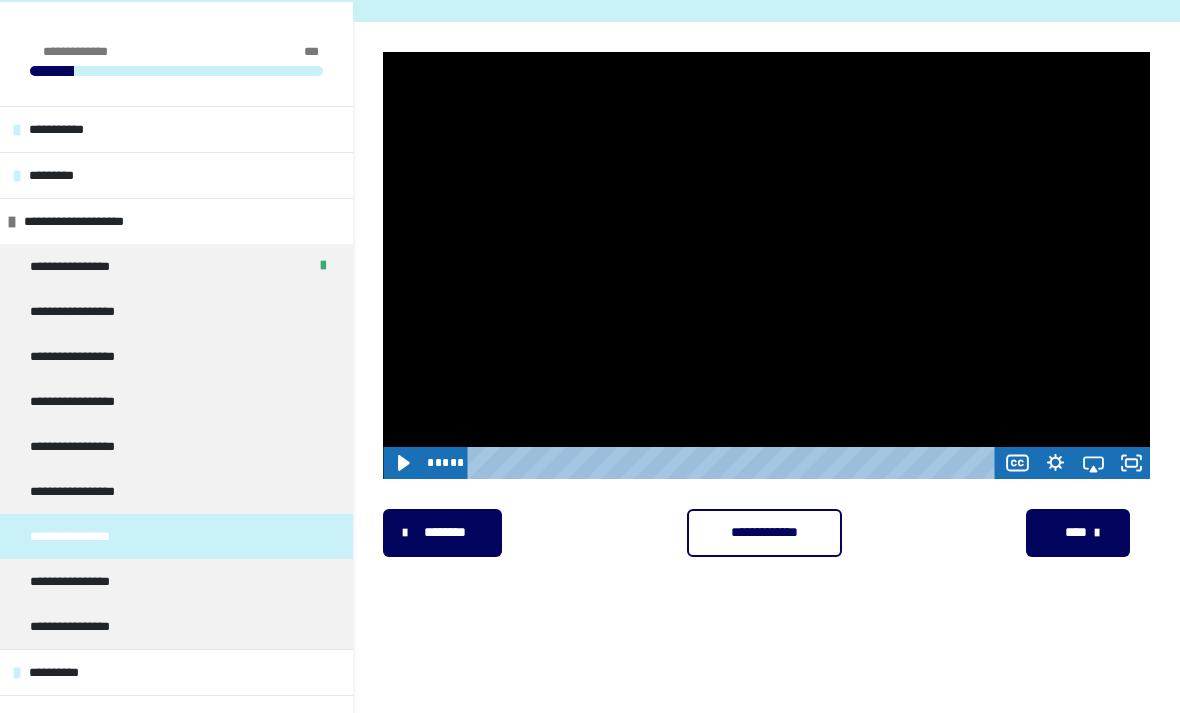 click 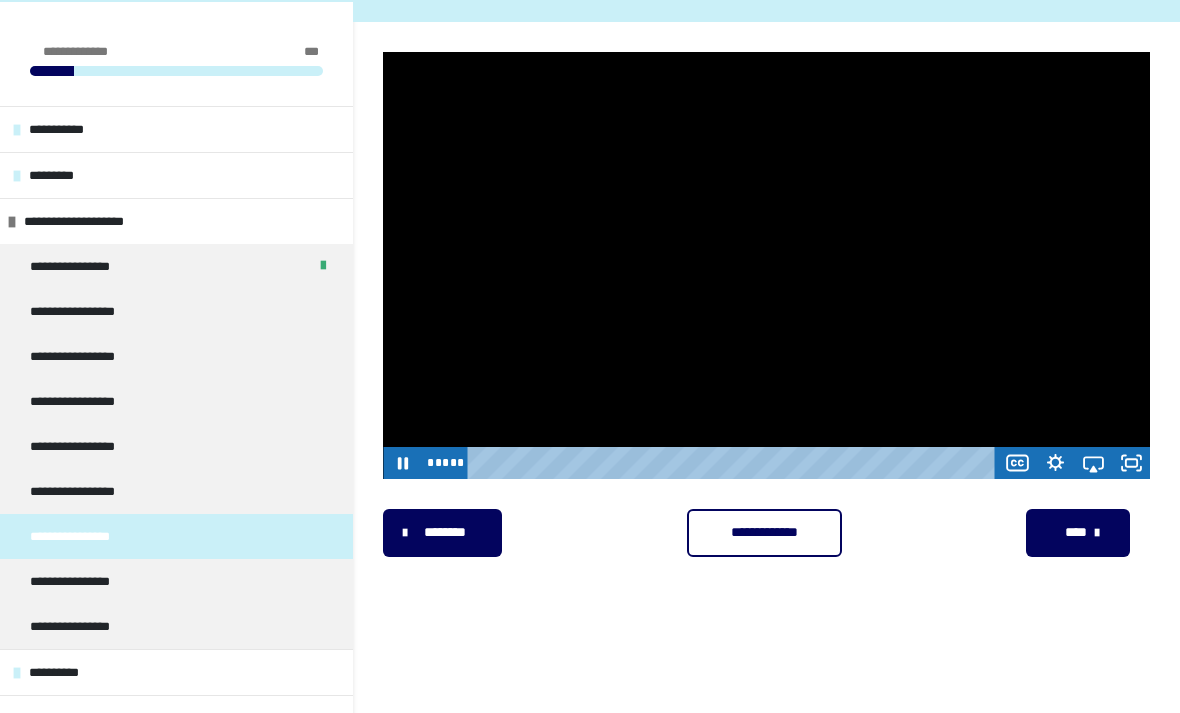 click 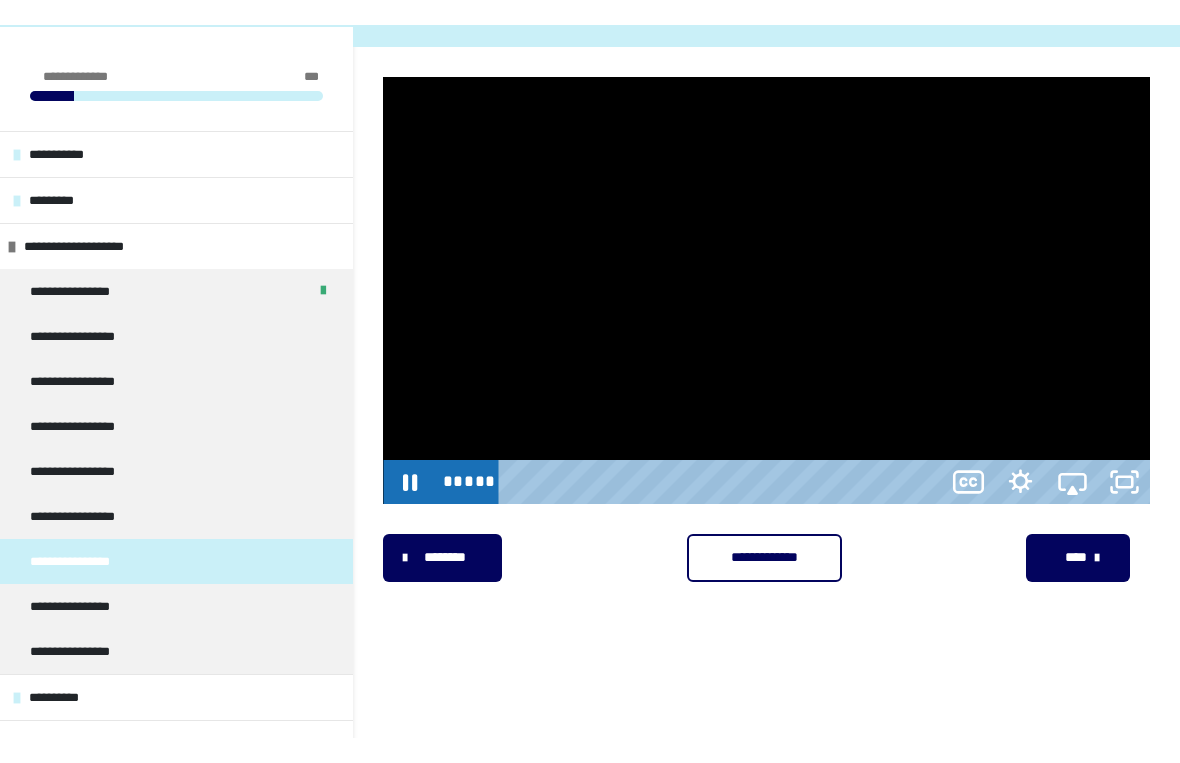 scroll, scrollTop: 24, scrollLeft: 0, axis: vertical 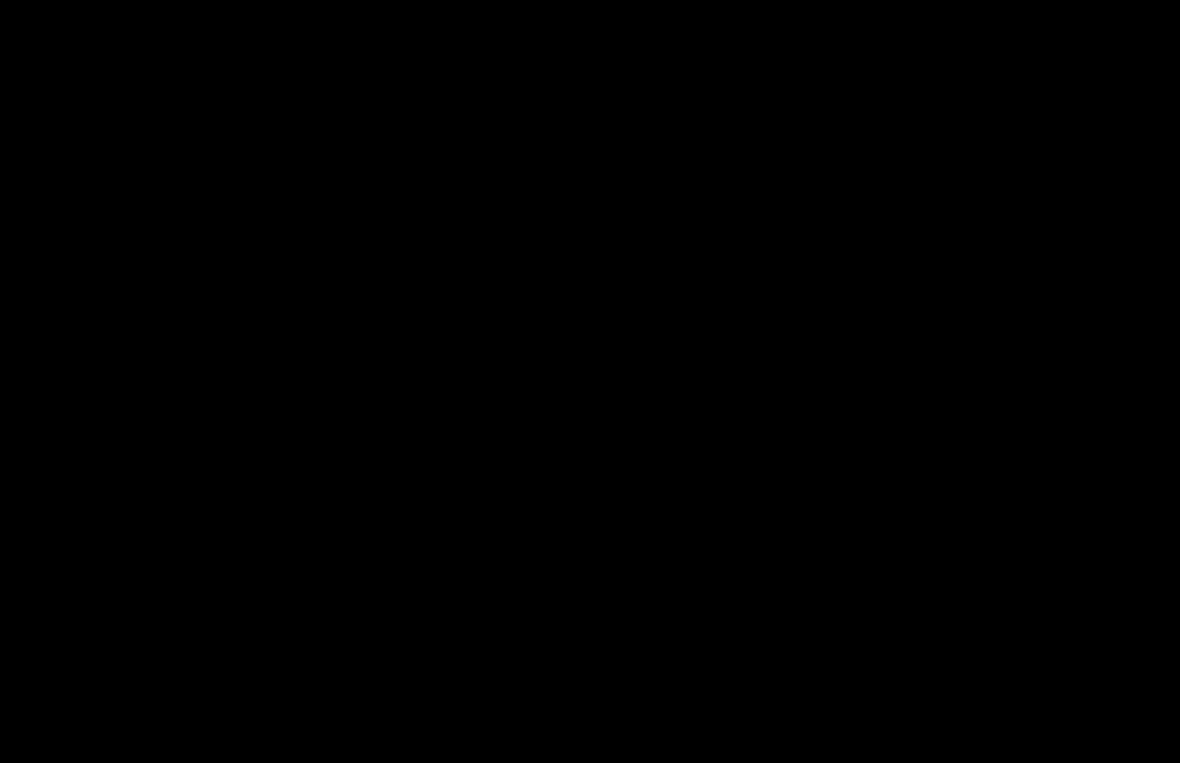 click at bounding box center [590, 381] 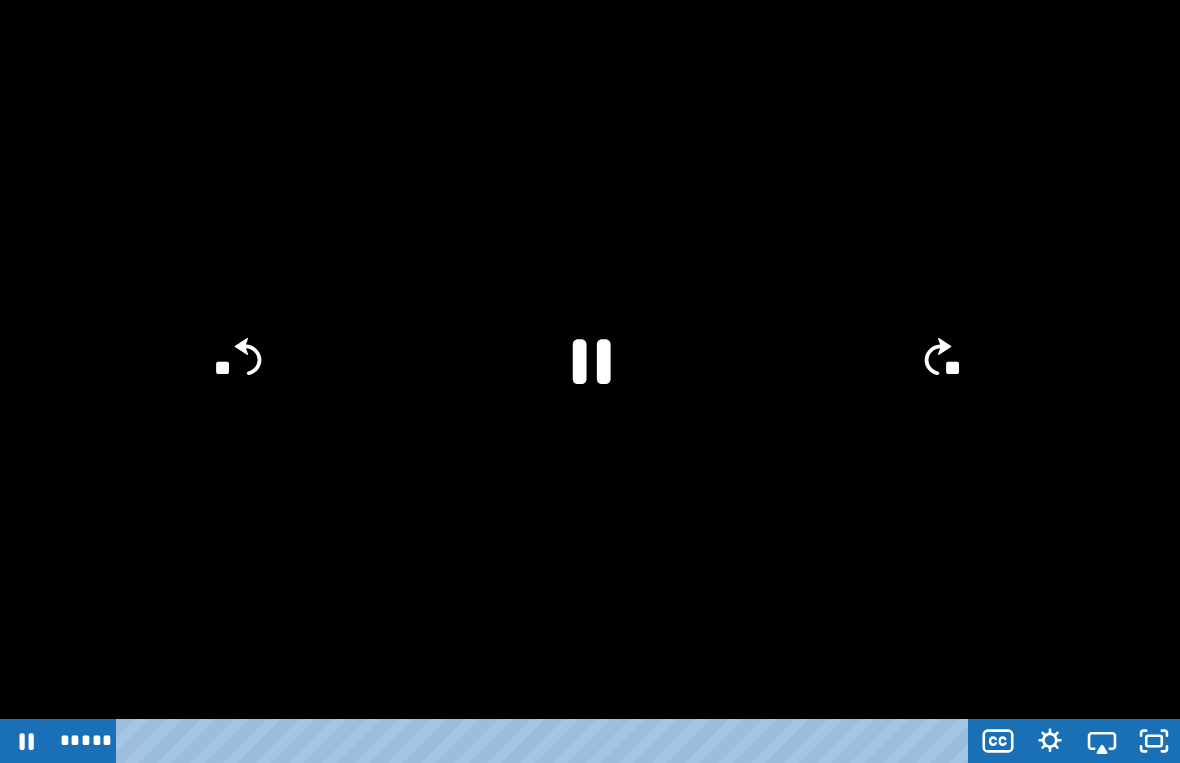 click 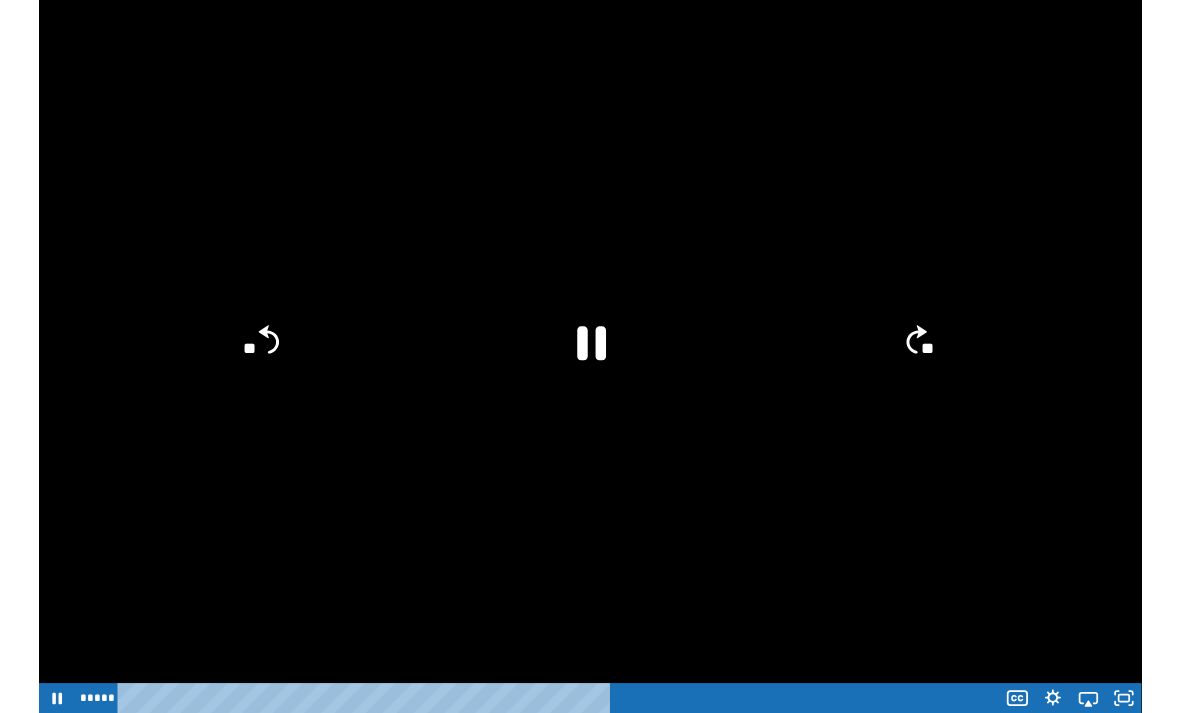 scroll, scrollTop: 270, scrollLeft: 0, axis: vertical 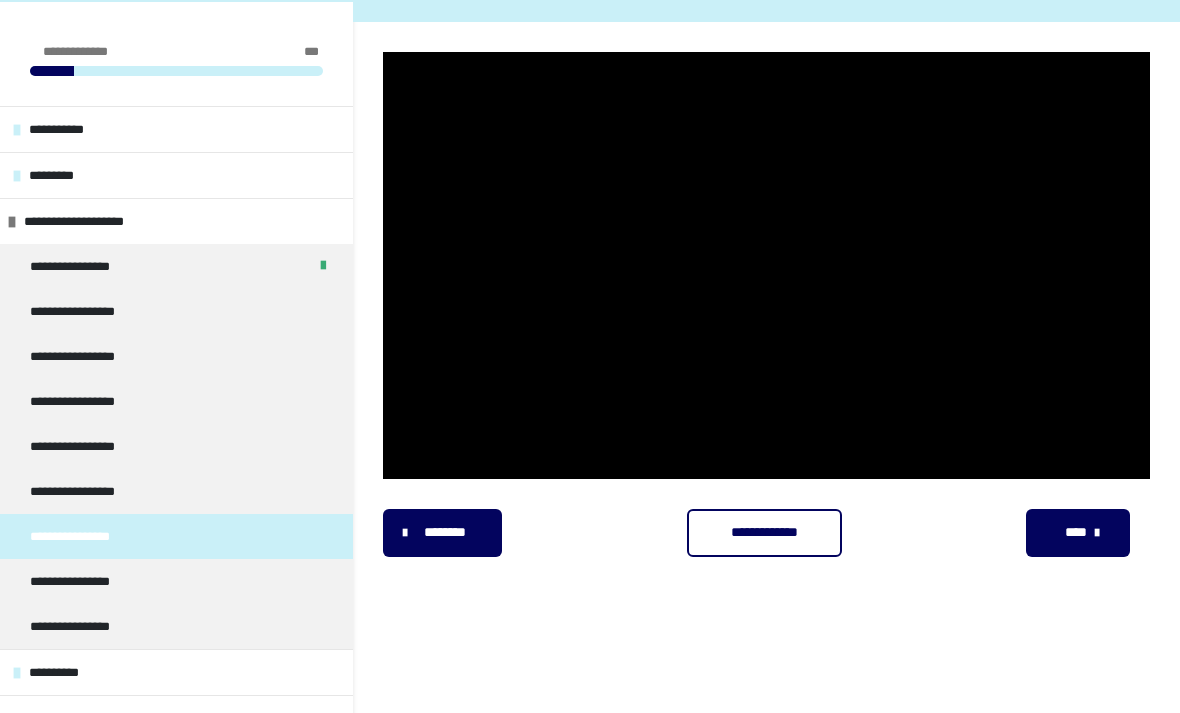 click at bounding box center (766, 265) 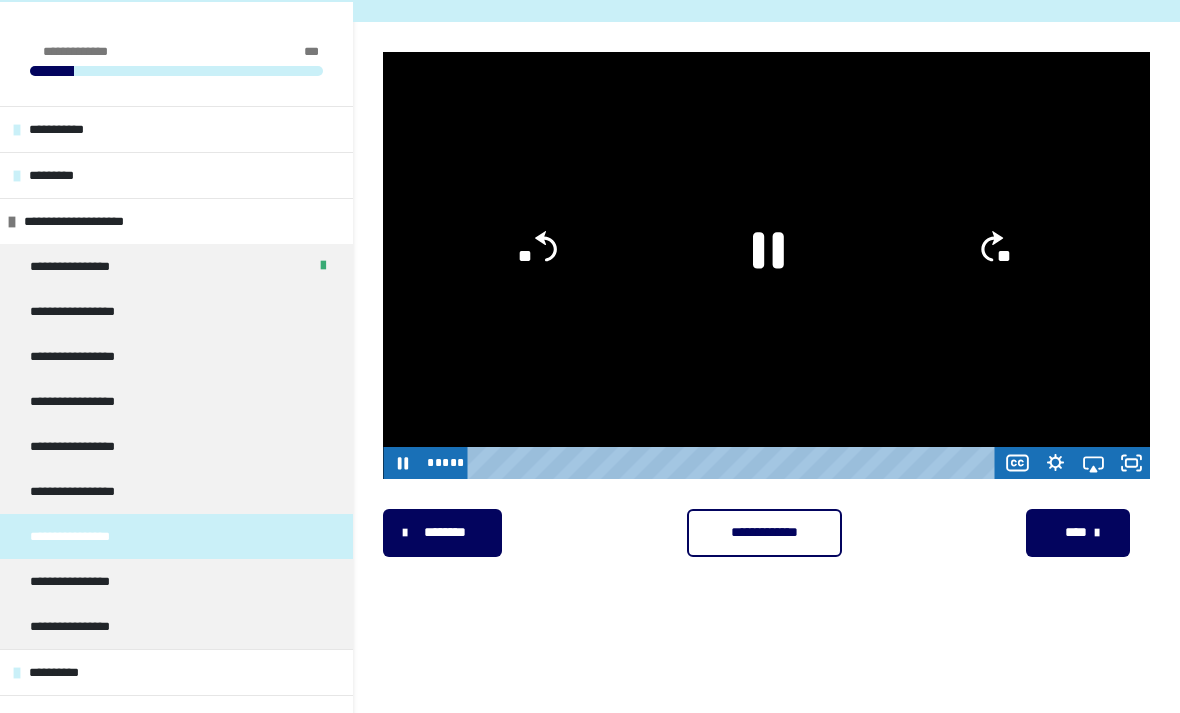 click 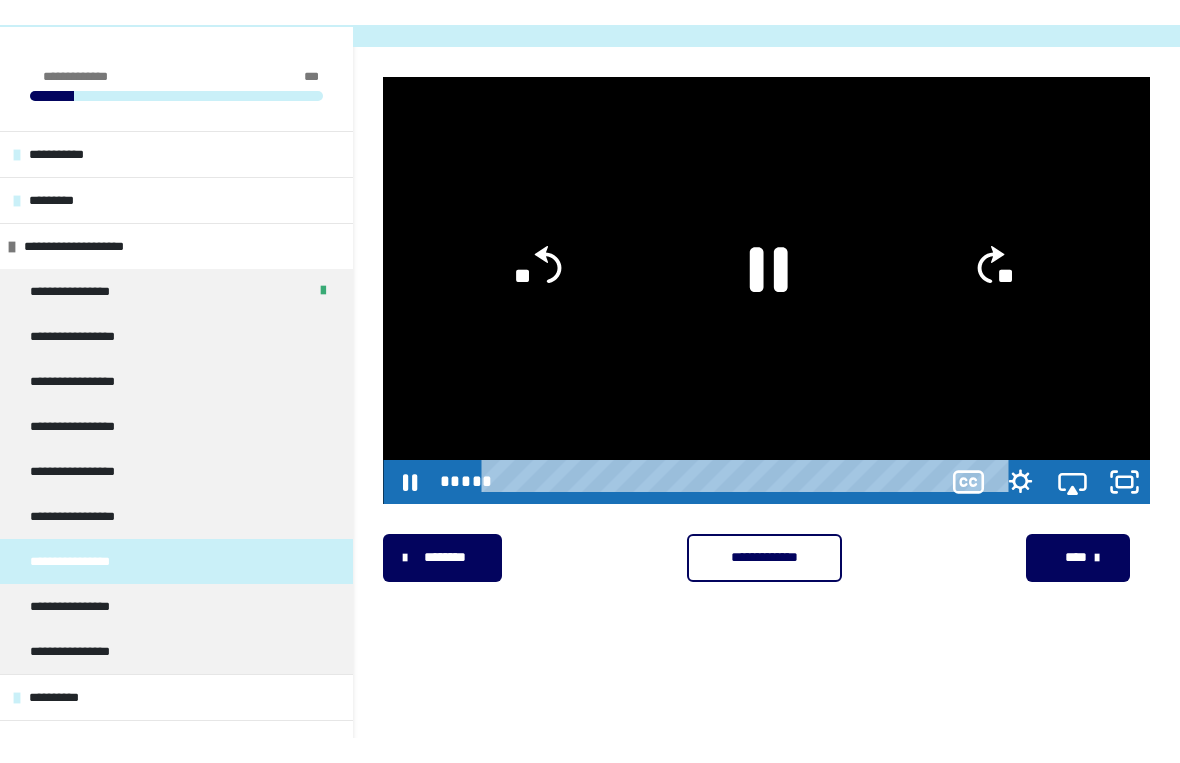 scroll, scrollTop: 24, scrollLeft: 0, axis: vertical 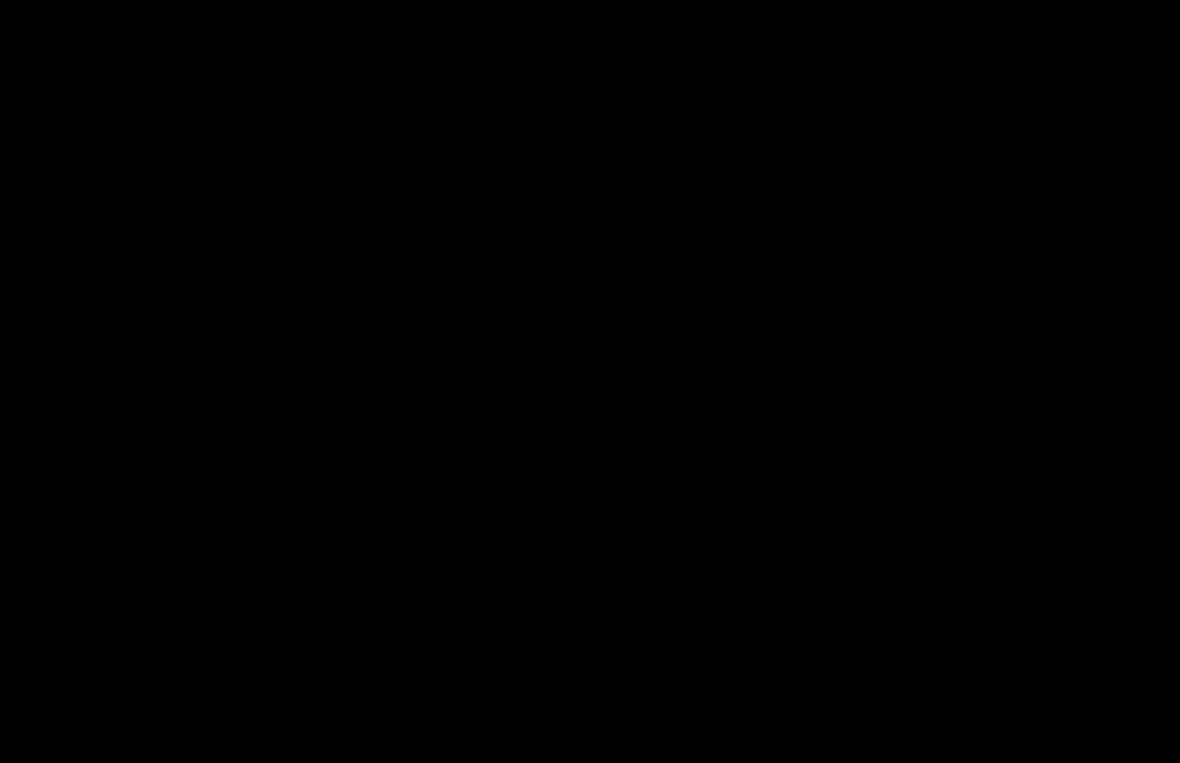 click at bounding box center [590, 381] 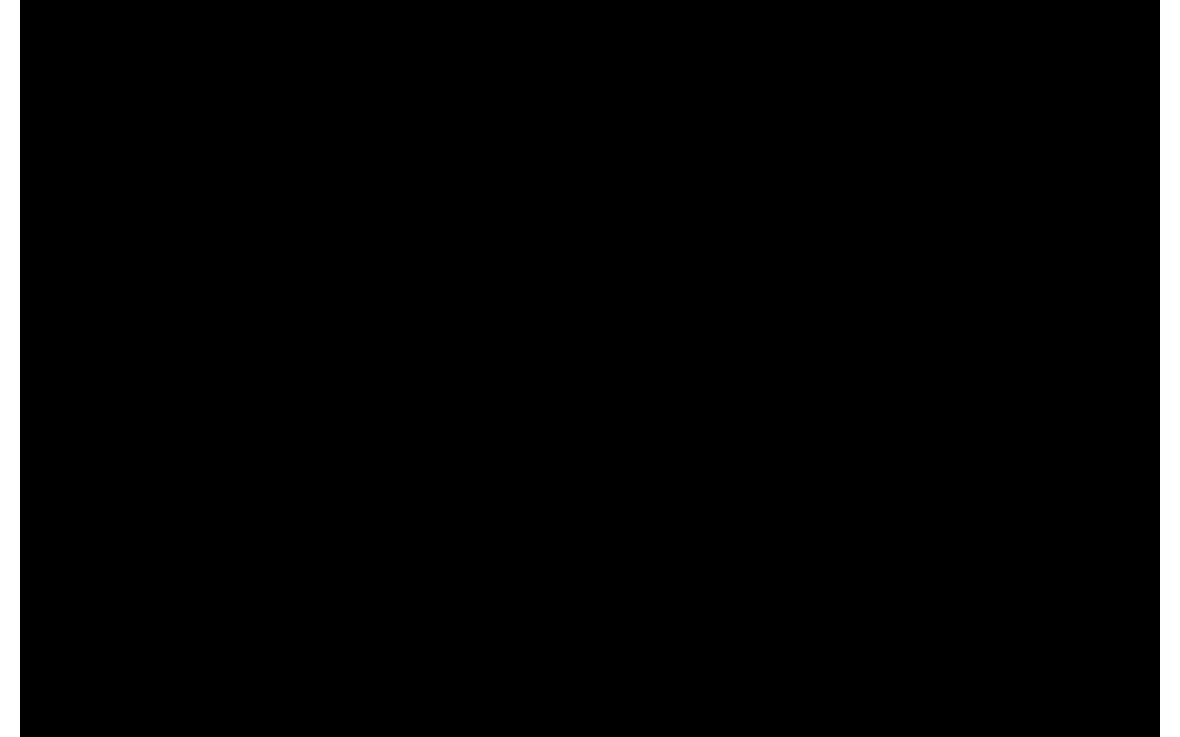 scroll, scrollTop: 270, scrollLeft: 0, axis: vertical 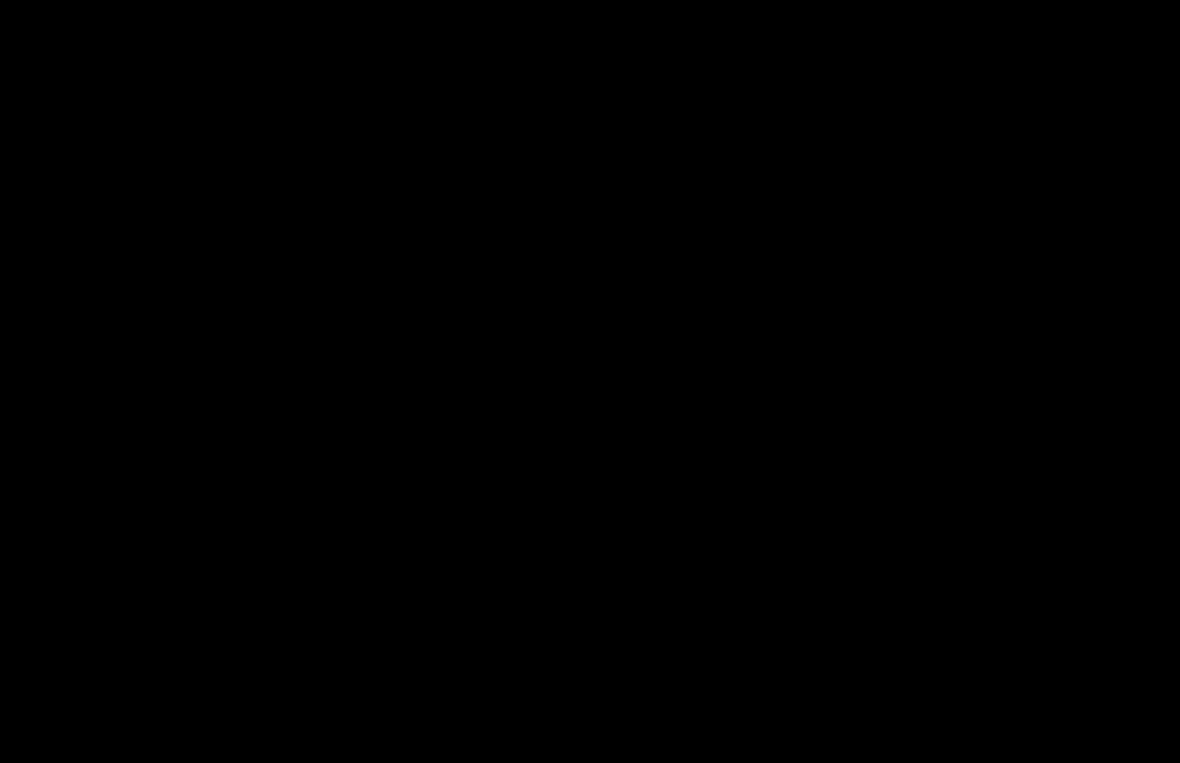 click at bounding box center [590, 381] 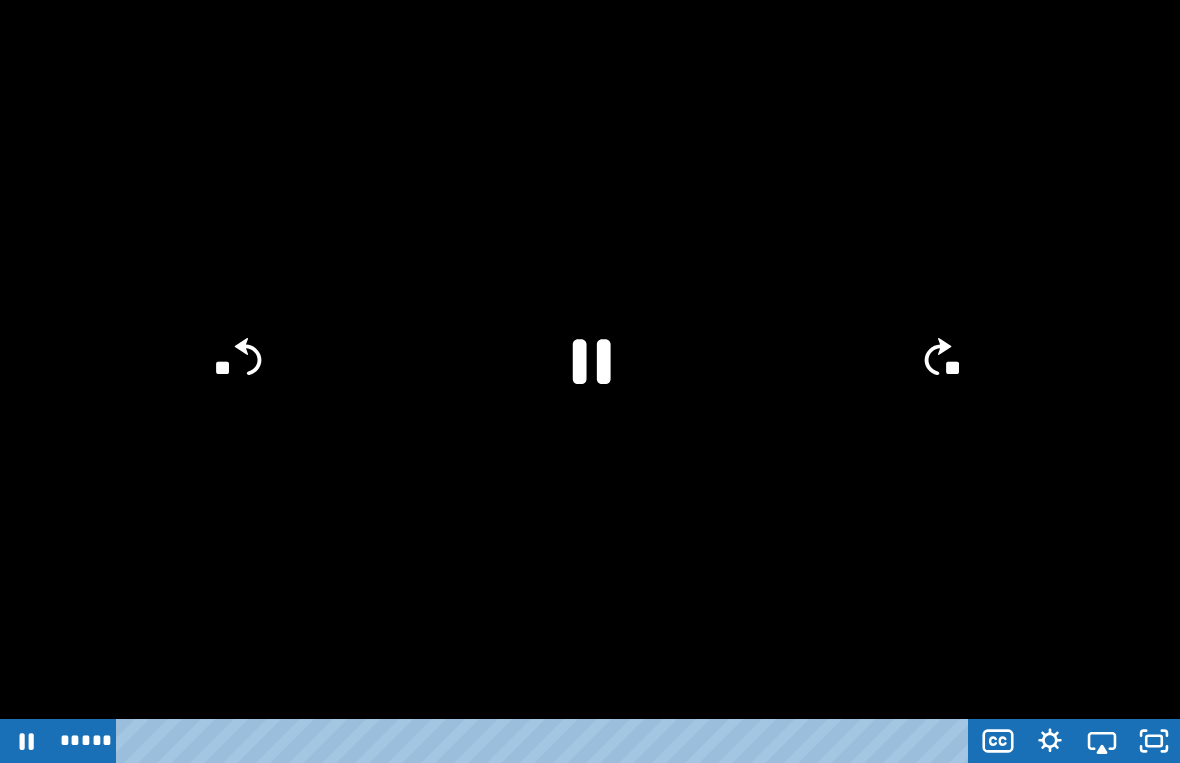 click 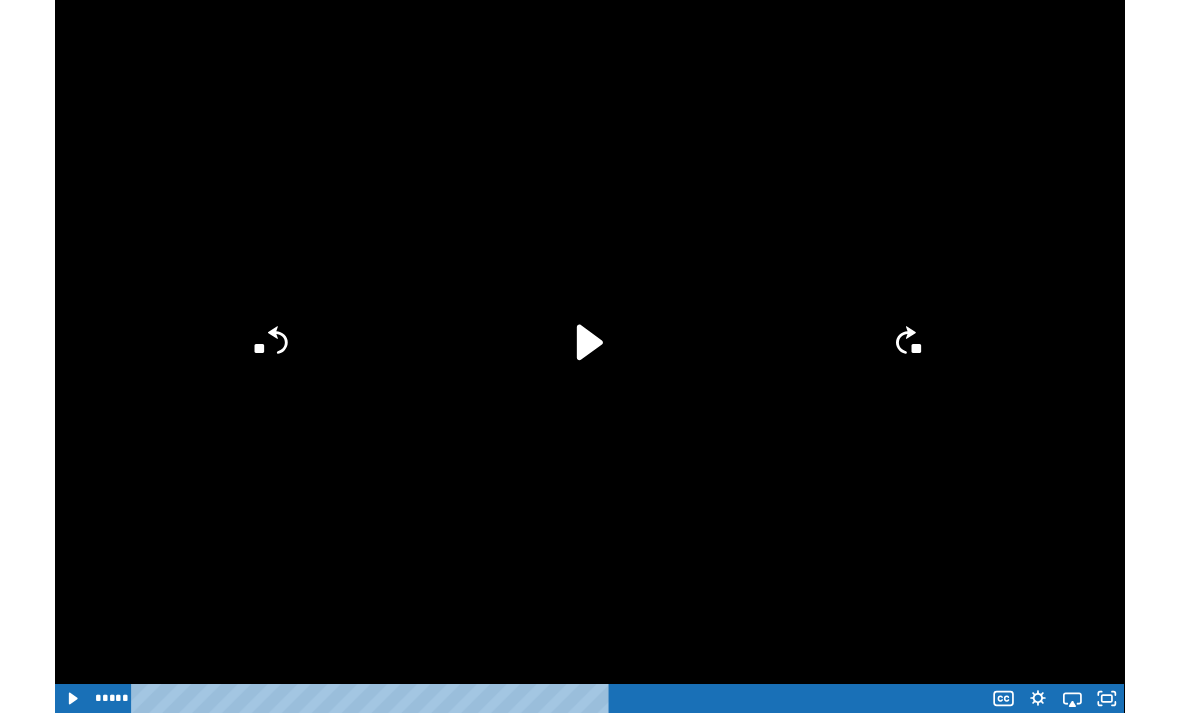scroll, scrollTop: 270, scrollLeft: 0, axis: vertical 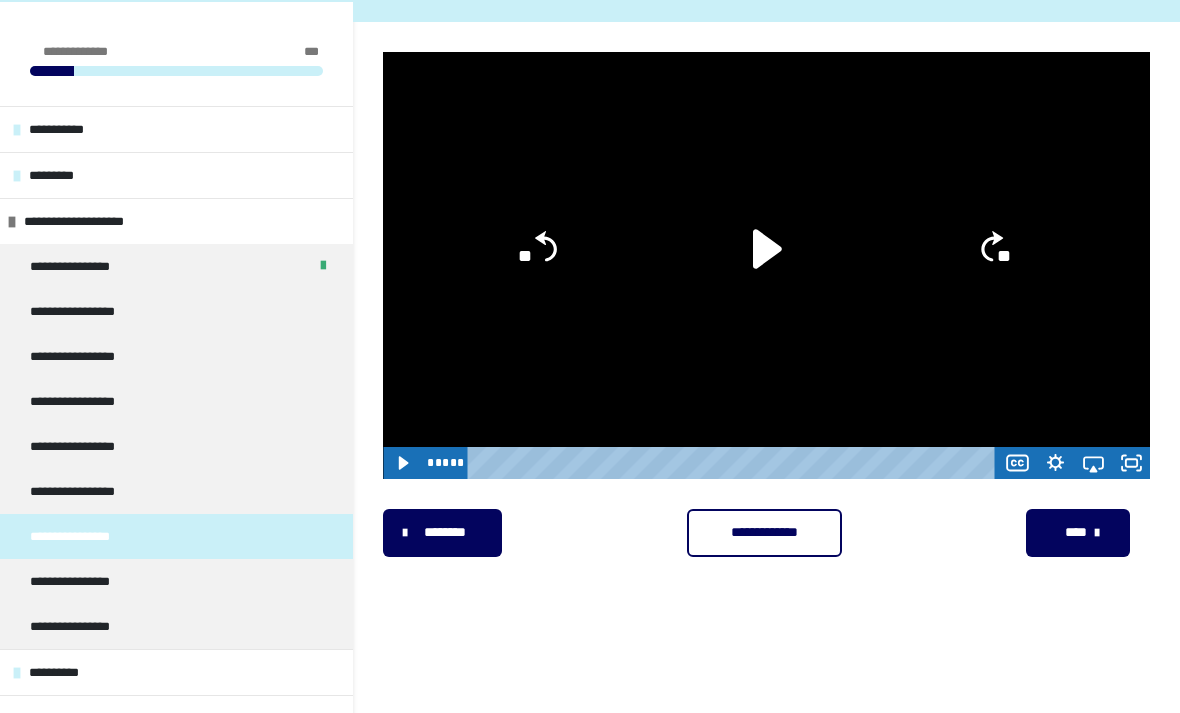 click 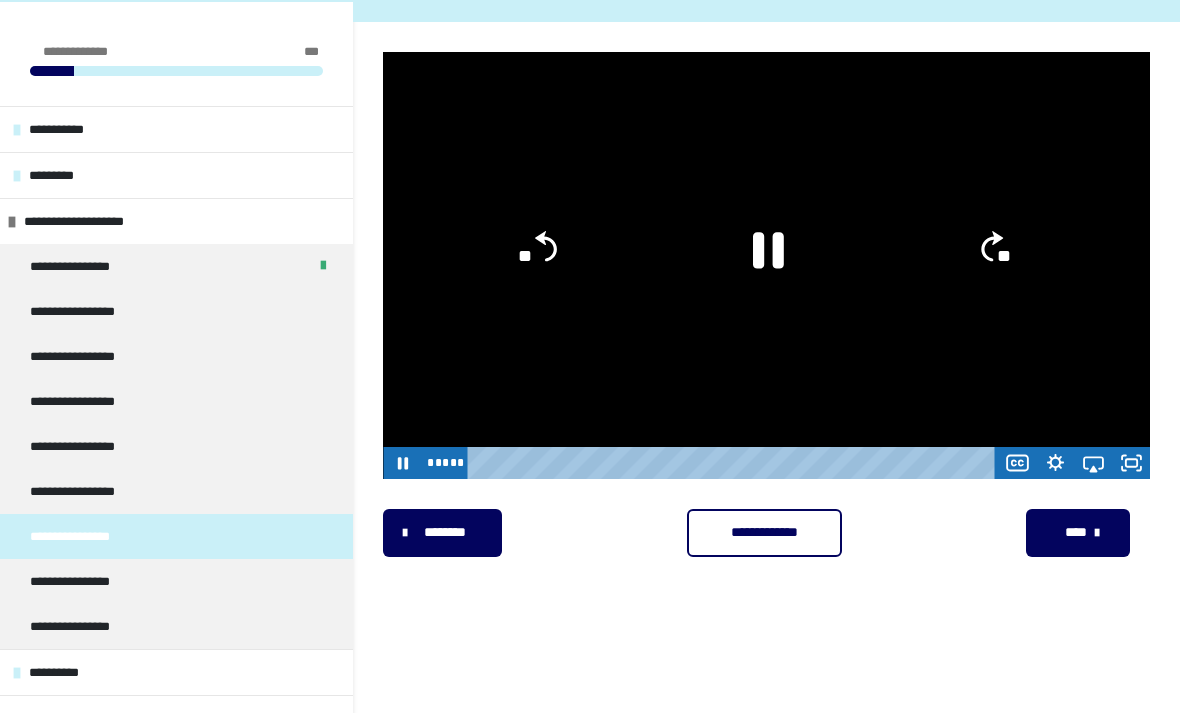 click 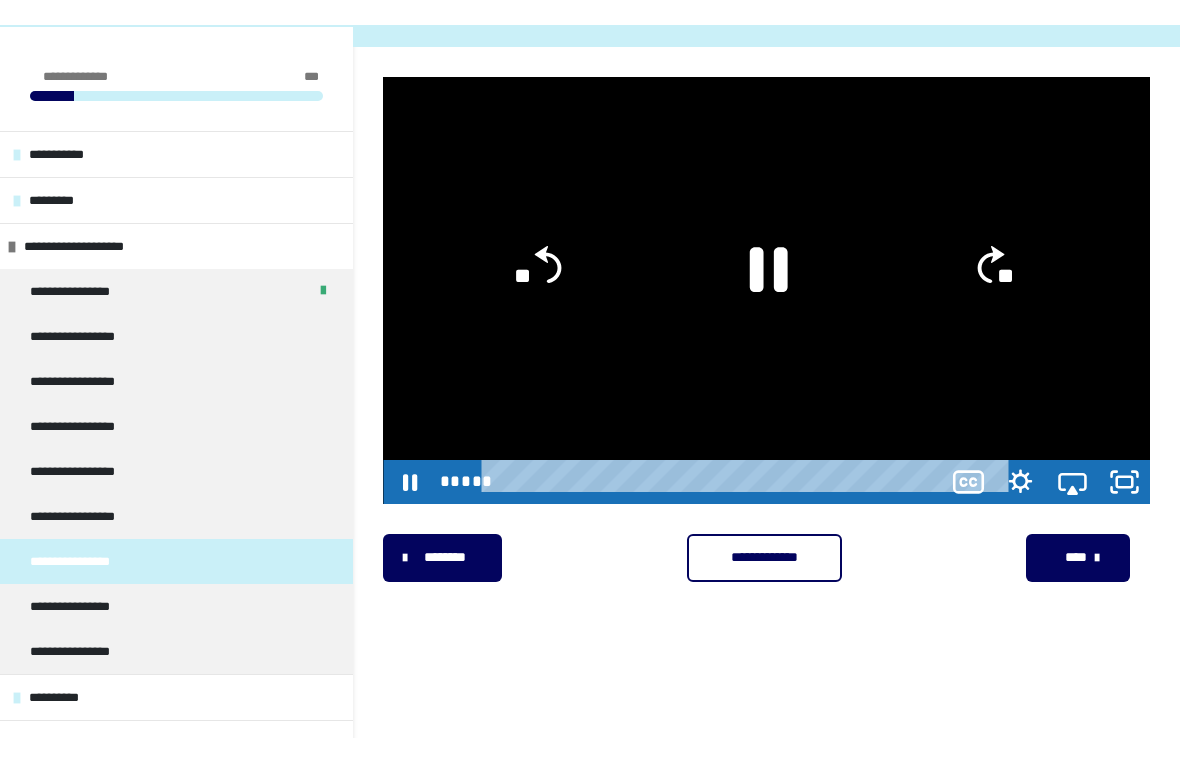 scroll, scrollTop: 24, scrollLeft: 0, axis: vertical 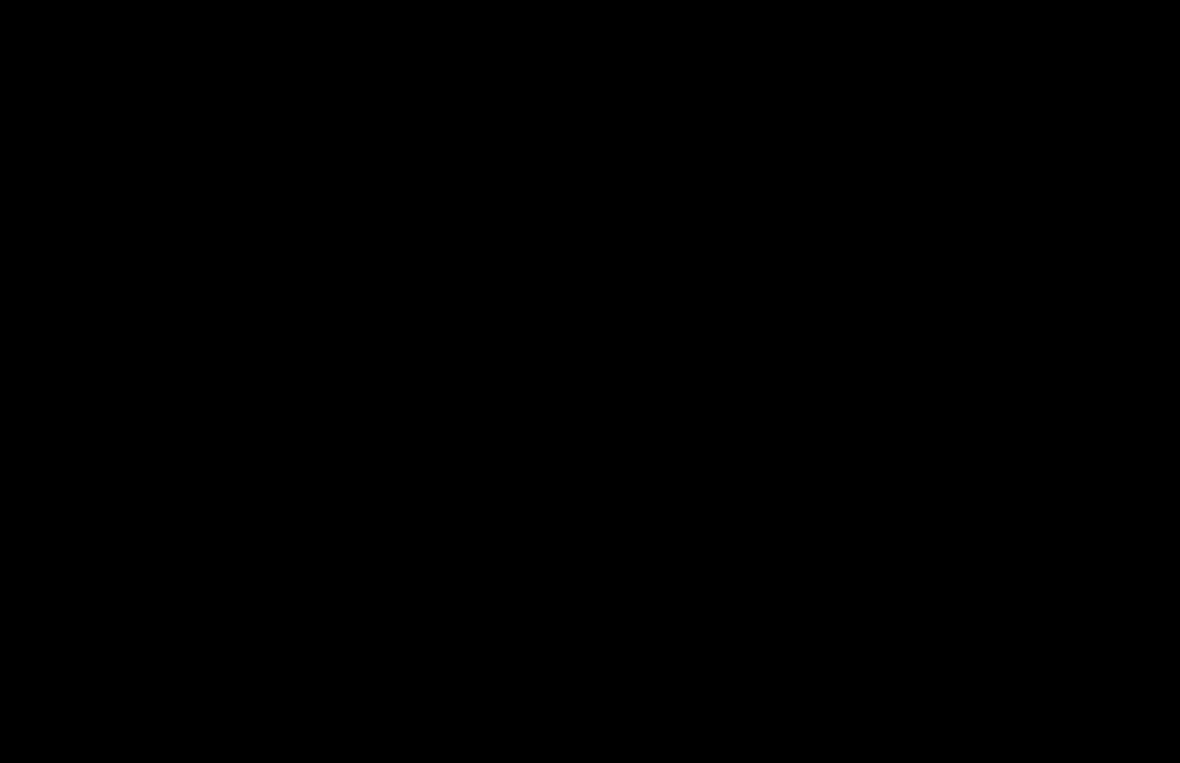click at bounding box center (590, 381) 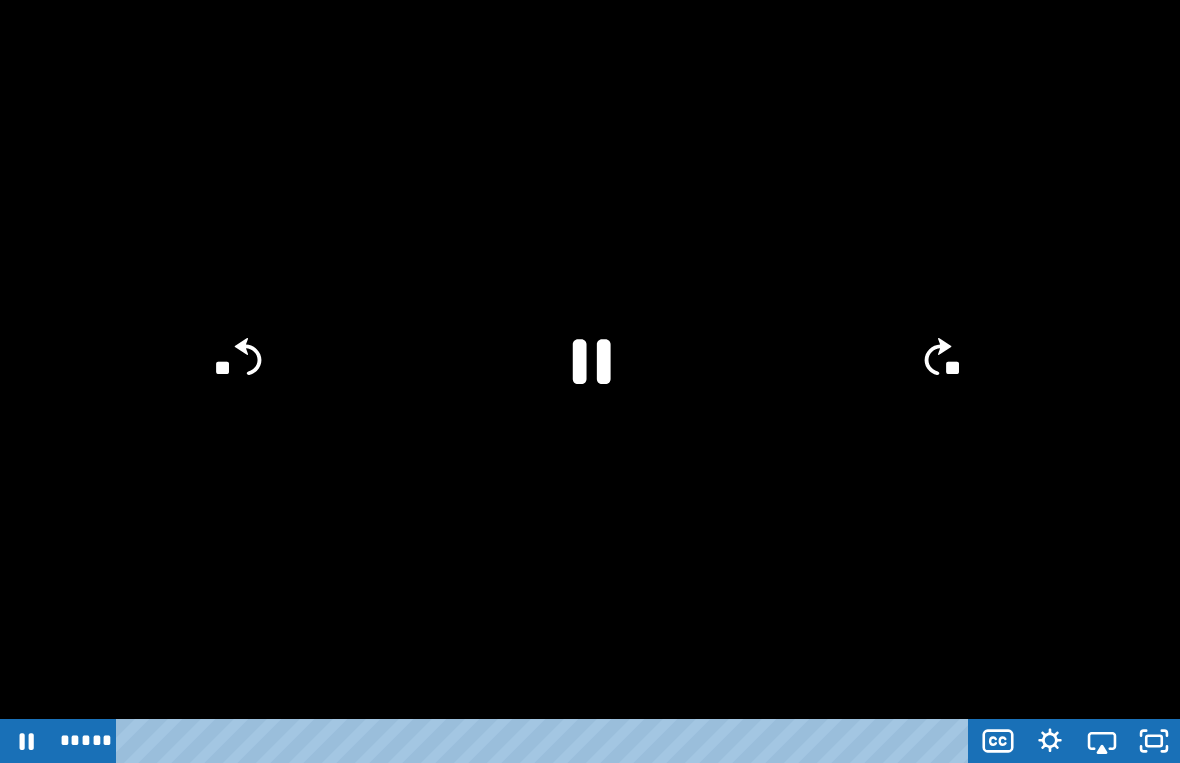 click at bounding box center [590, 381] 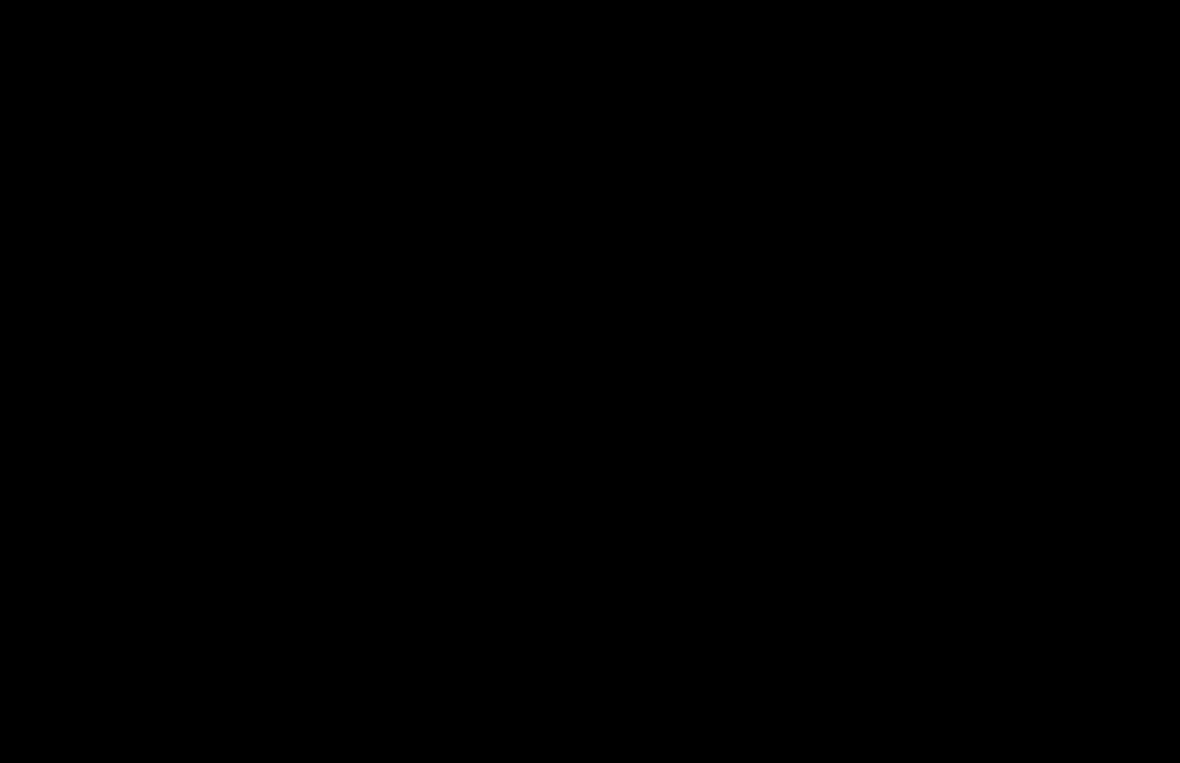 click at bounding box center (590, 381) 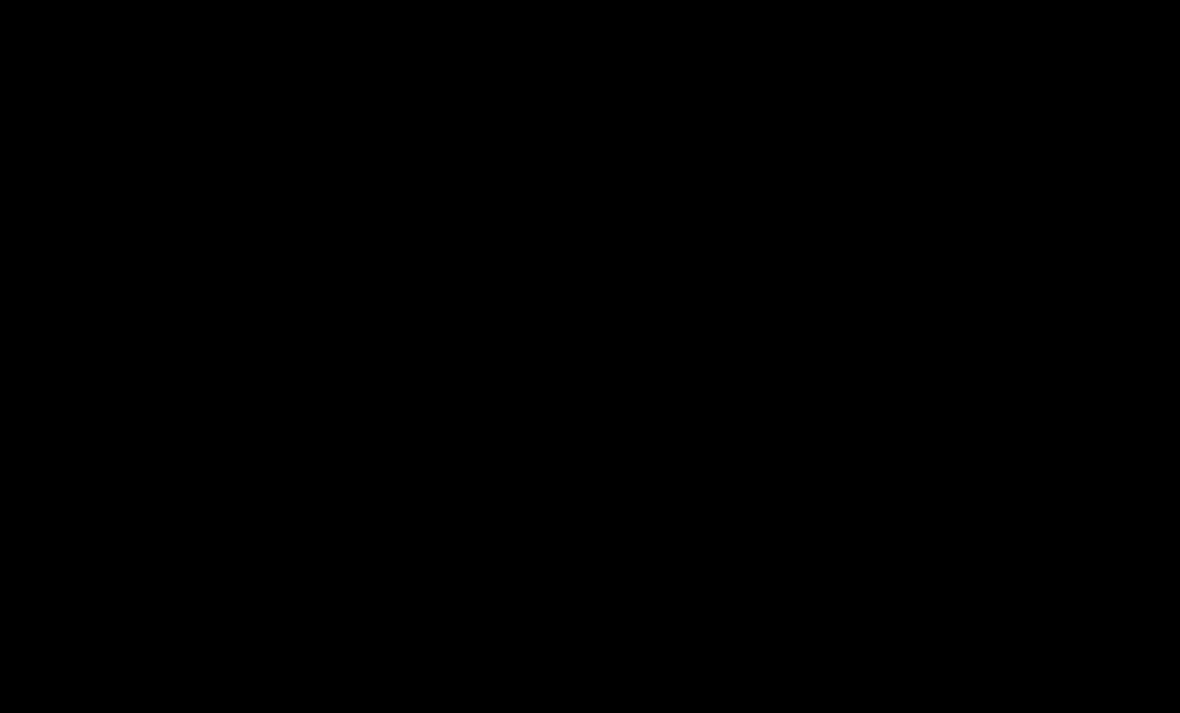 scroll, scrollTop: 111, scrollLeft: 0, axis: vertical 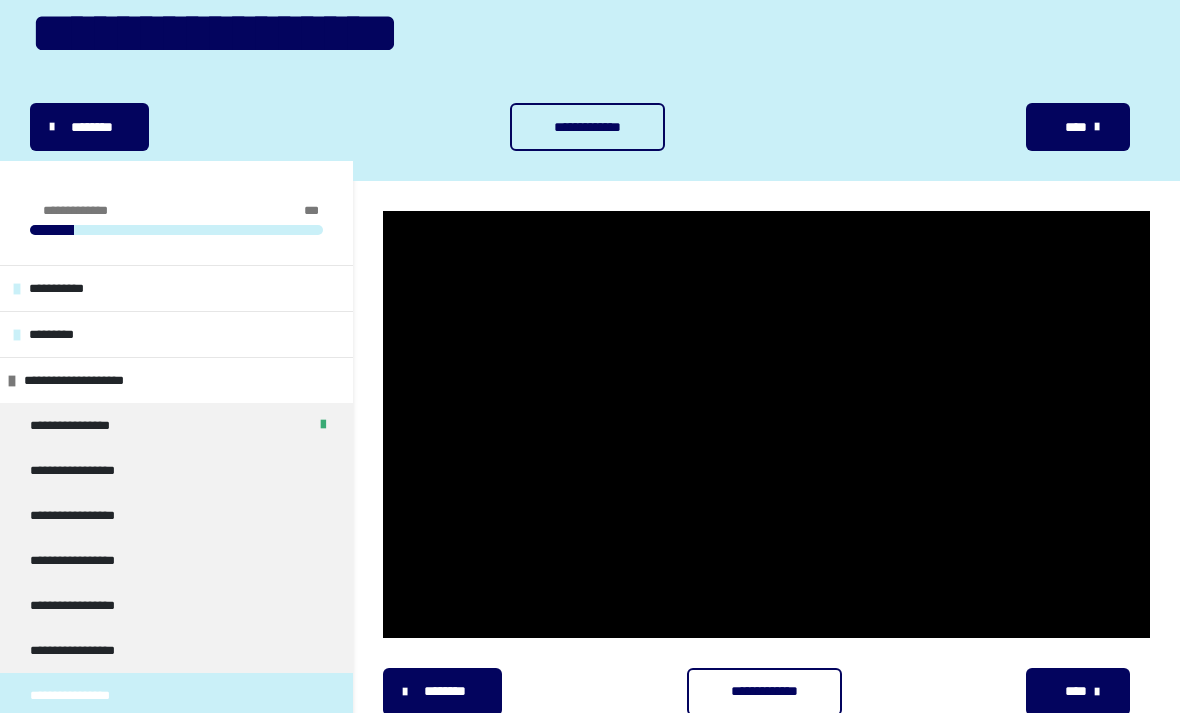 click on "**********" at bounding box center [176, 380] 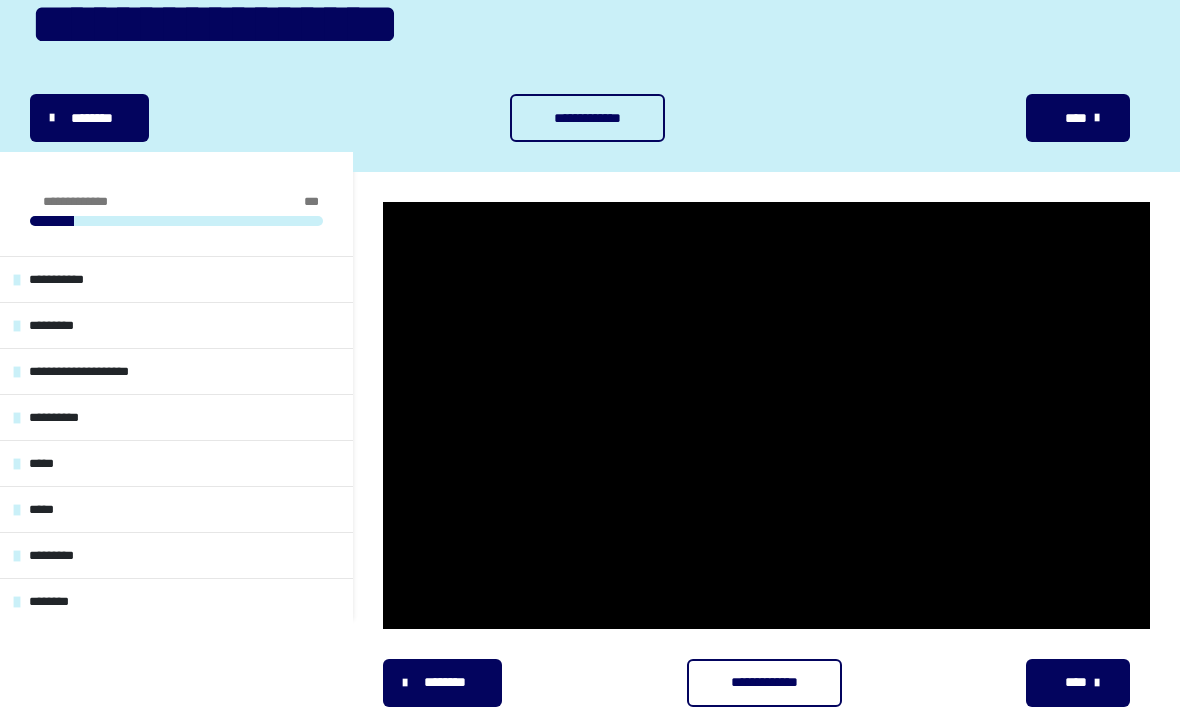 scroll, scrollTop: 120, scrollLeft: 0, axis: vertical 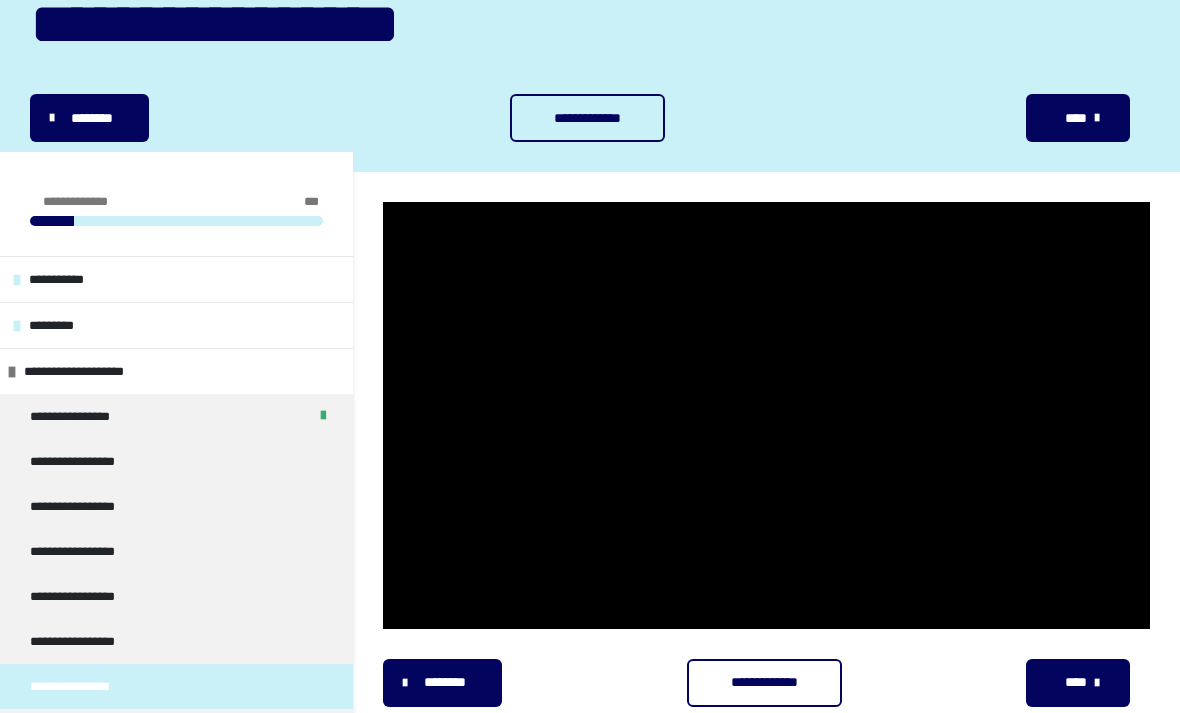 click on "**********" at bounding box center [176, 371] 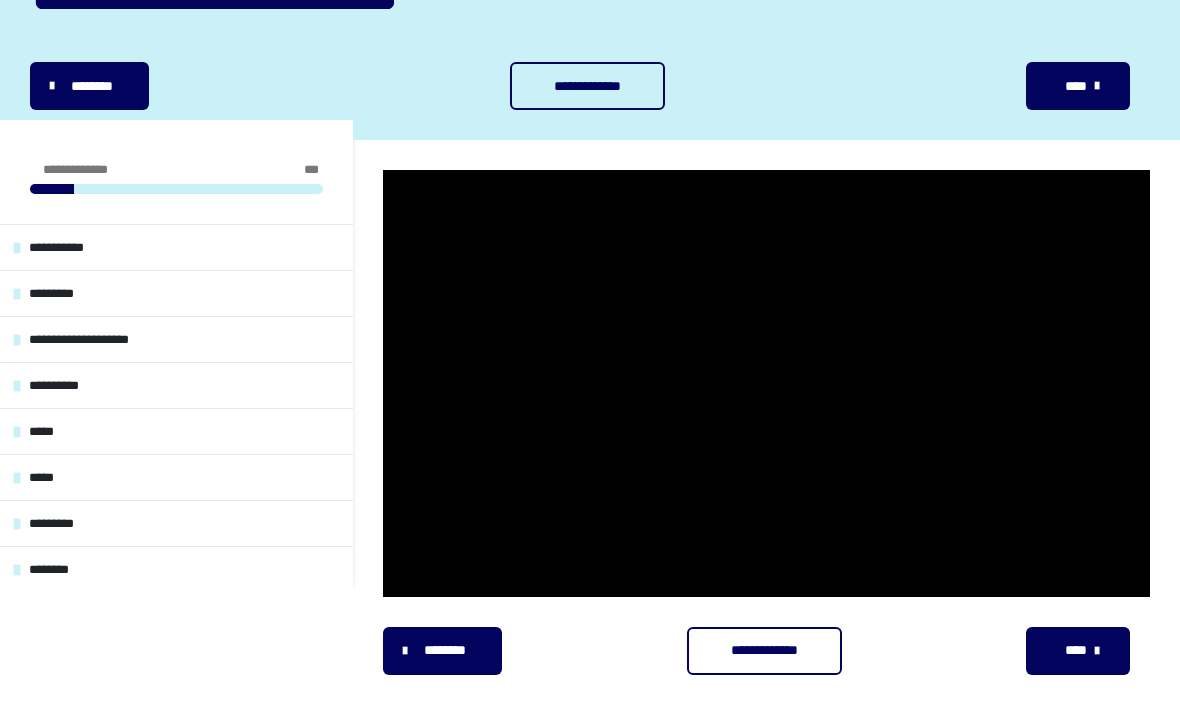 scroll, scrollTop: 152, scrollLeft: 0, axis: vertical 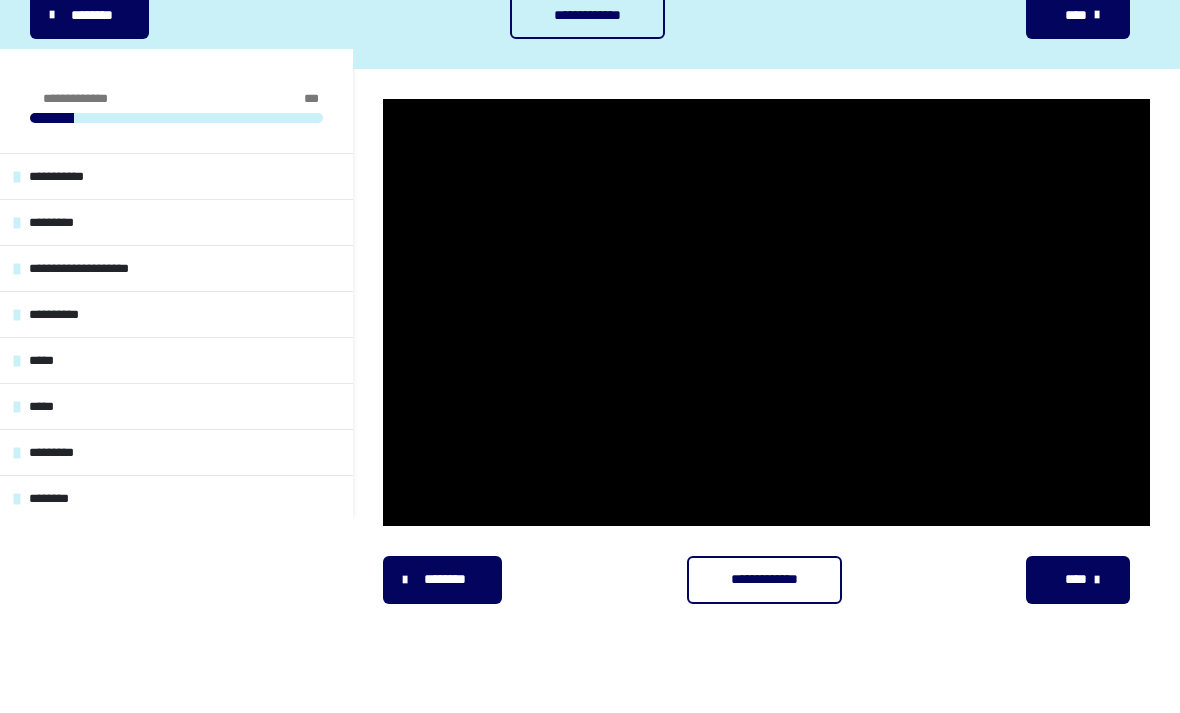 click on "**********" at bounding box center [766, 455] 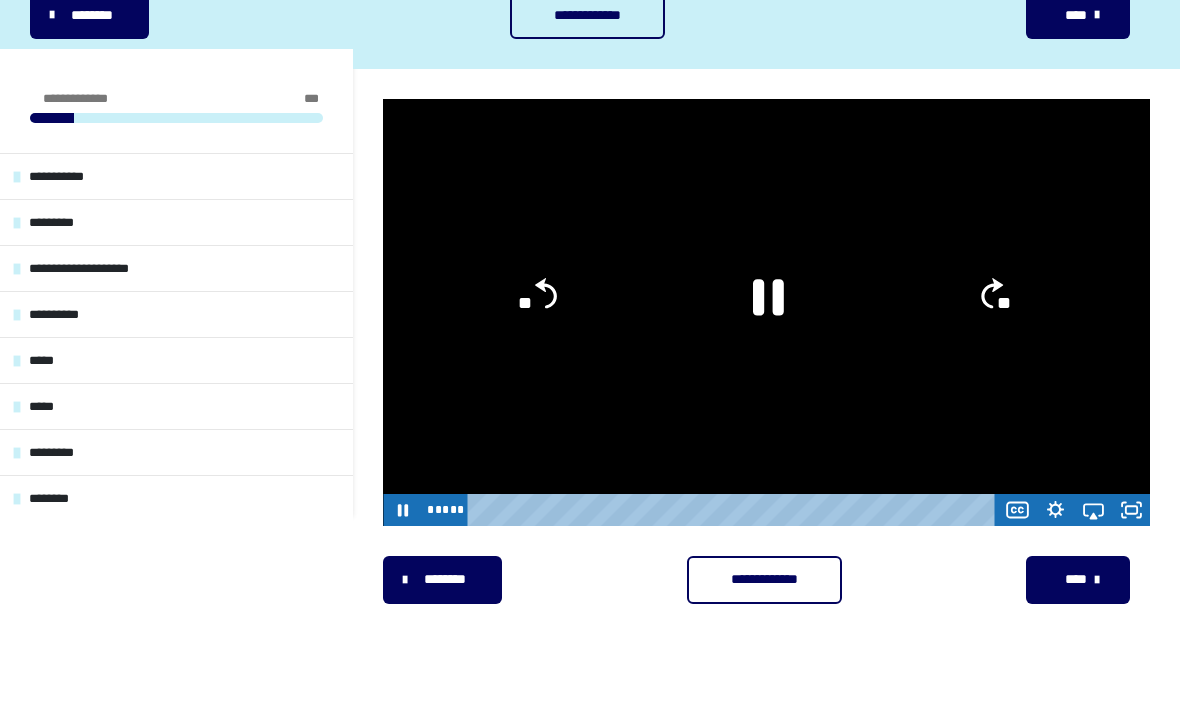 click 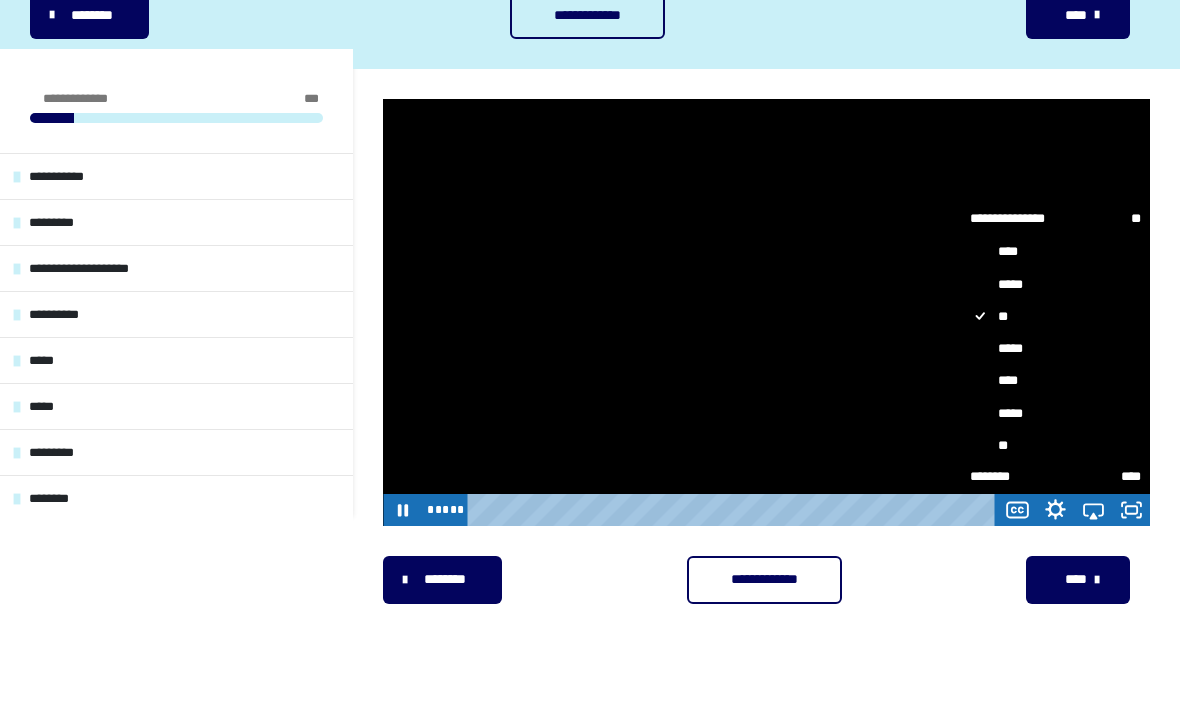 click 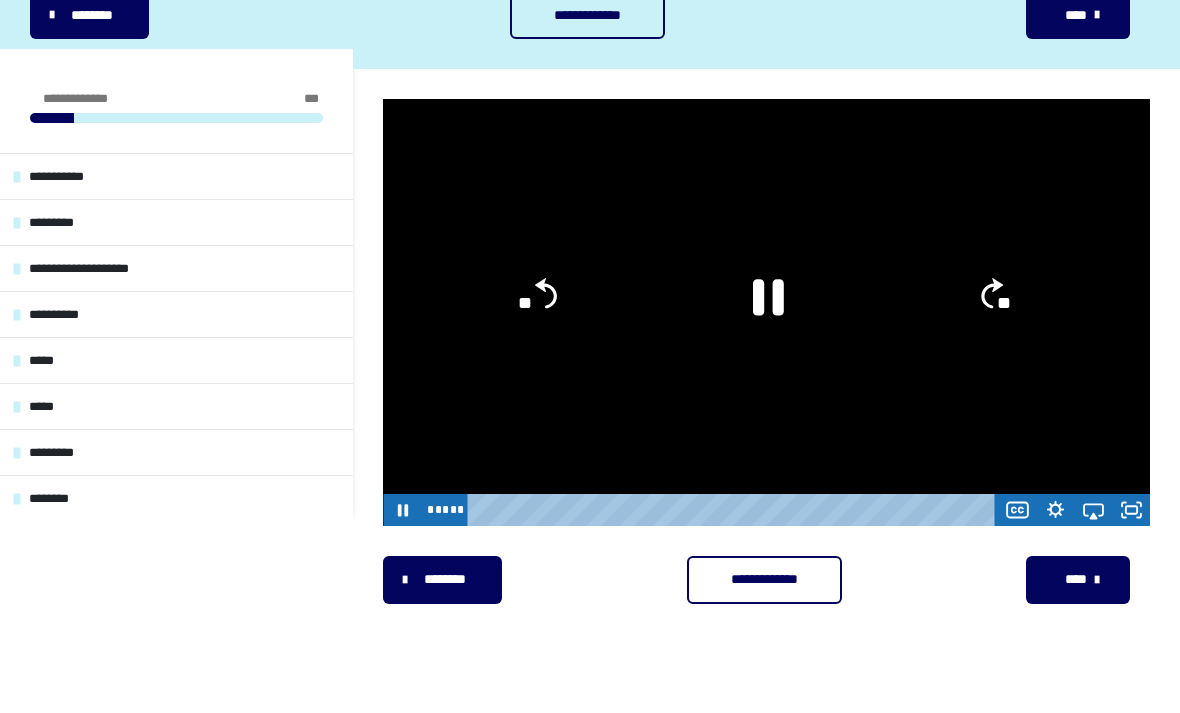 click on "**********" at bounding box center (766, 455) 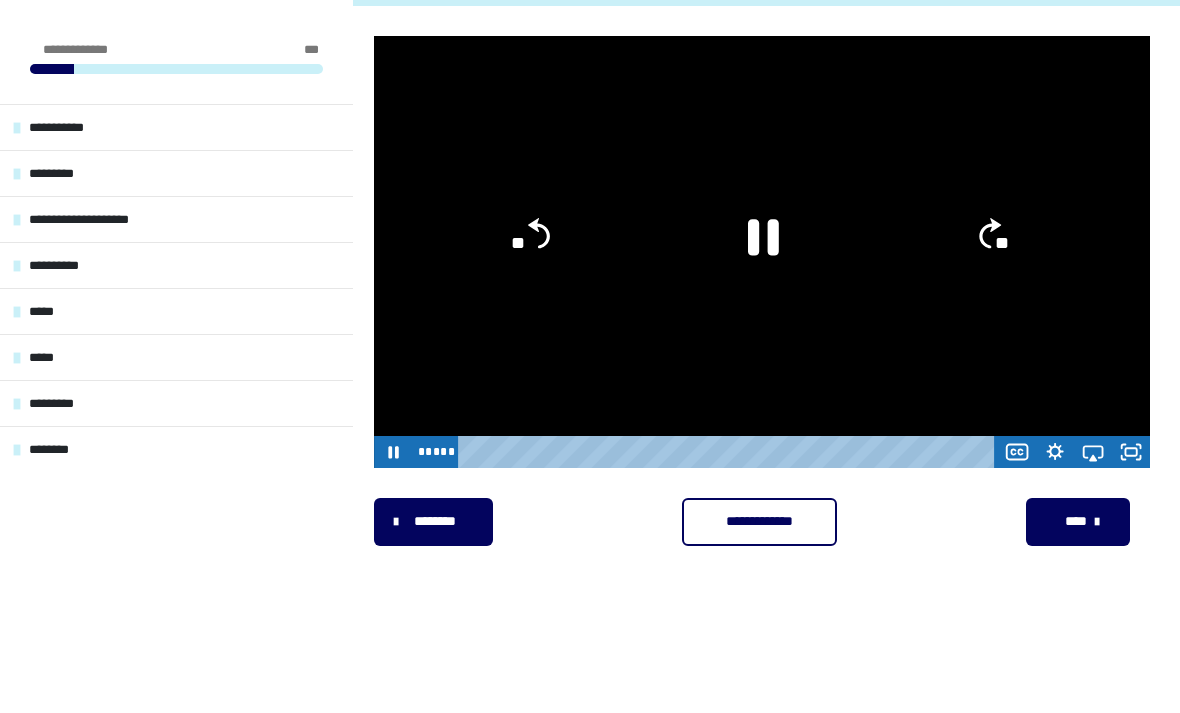 scroll, scrollTop: 287, scrollLeft: 0, axis: vertical 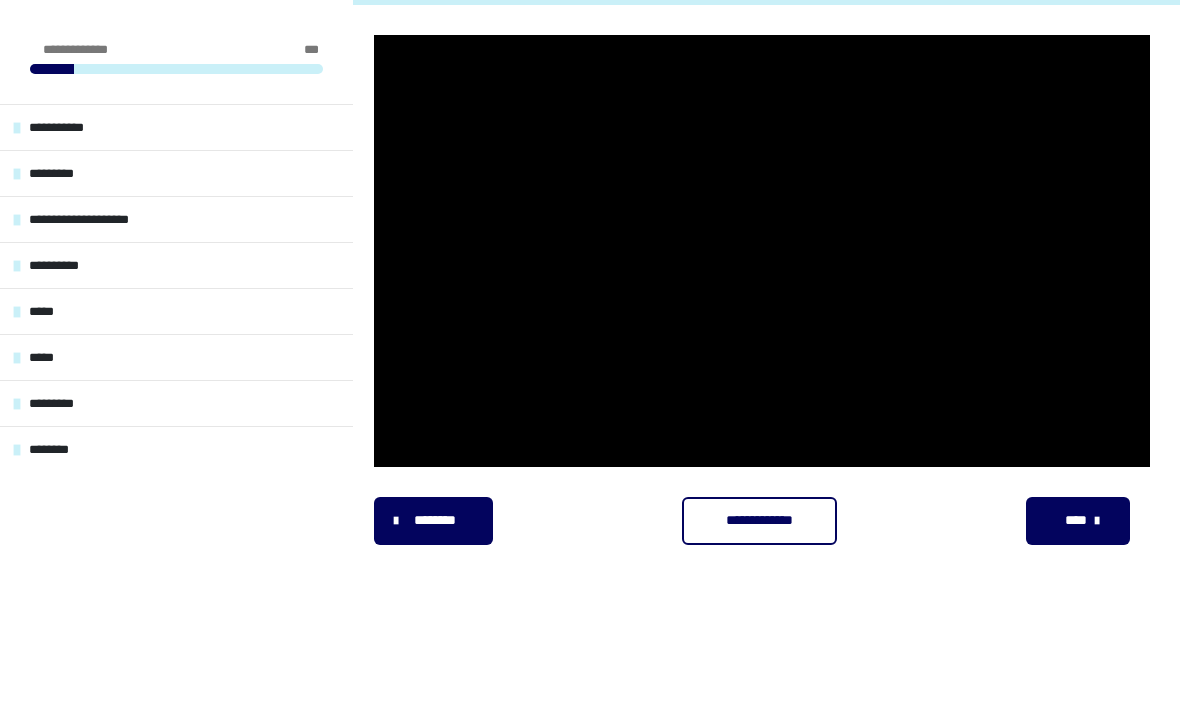 click at bounding box center (762, 251) 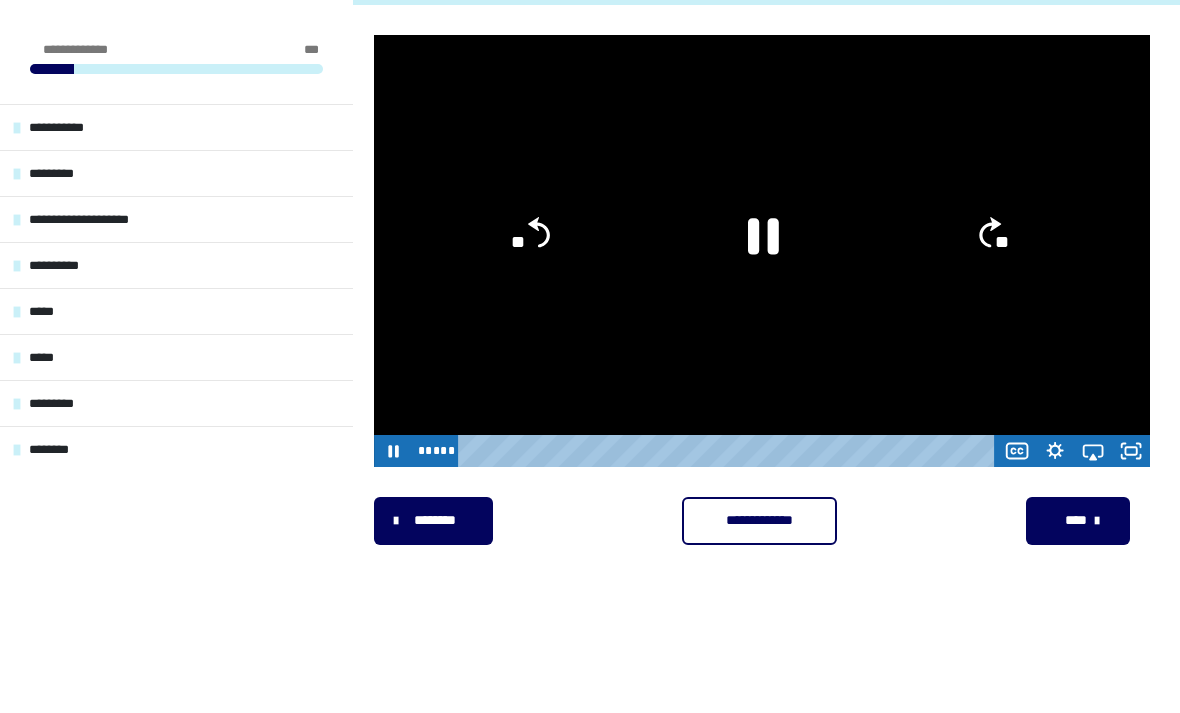 click at bounding box center [762, 251] 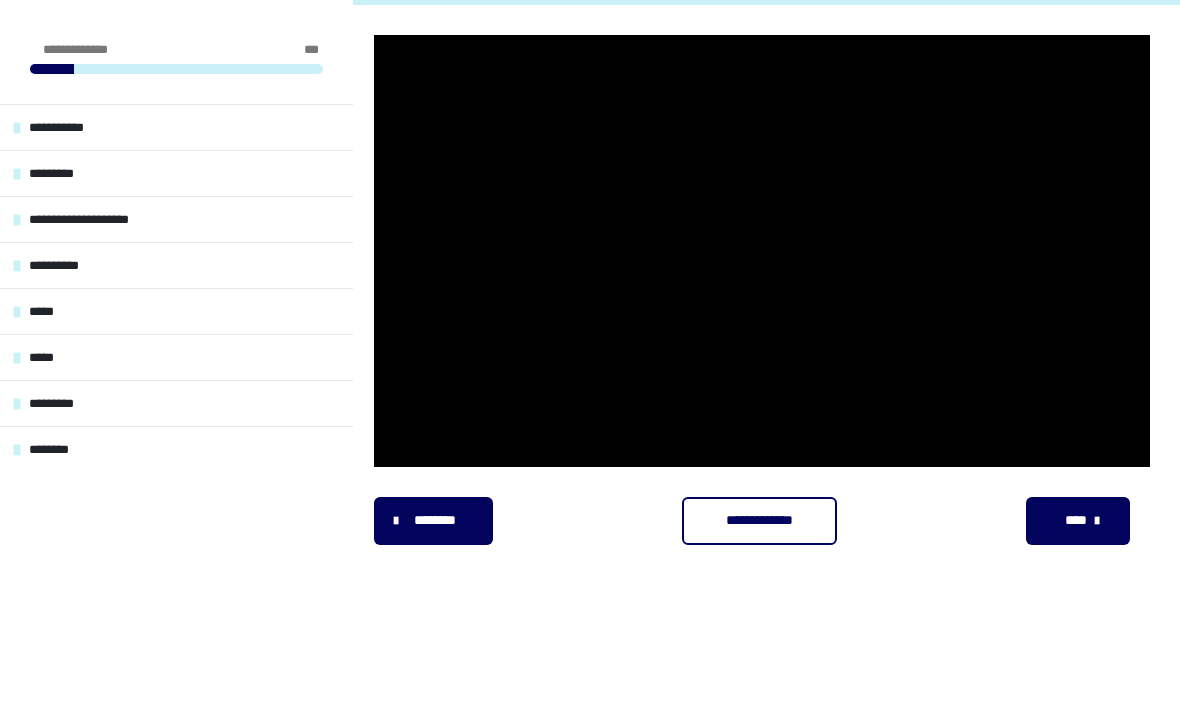 click on "**********" at bounding box center [176, 359] 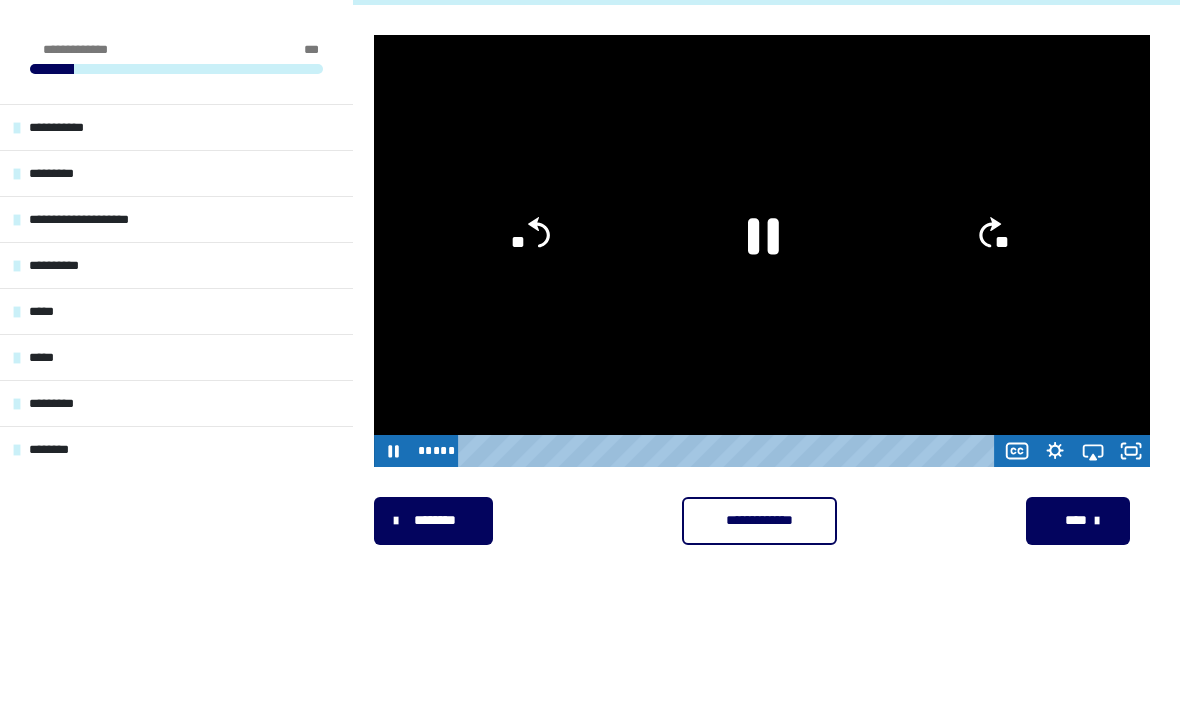 click 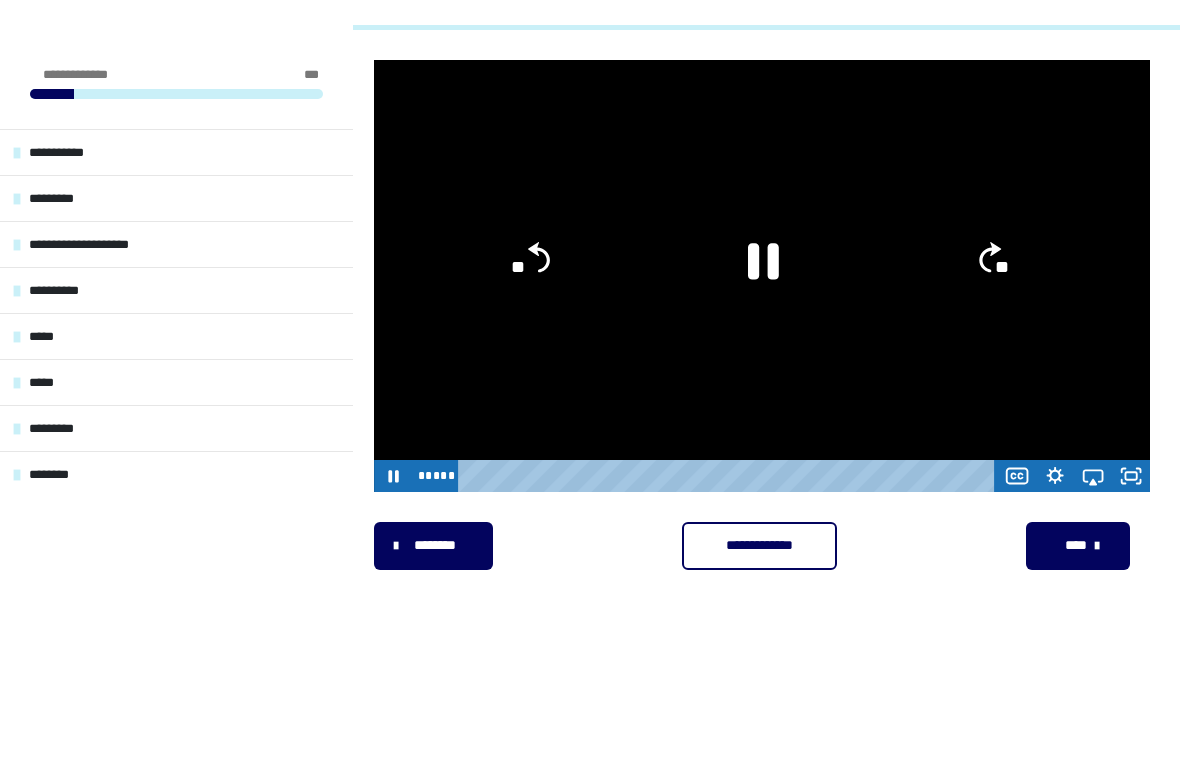 scroll, scrollTop: 24, scrollLeft: 0, axis: vertical 